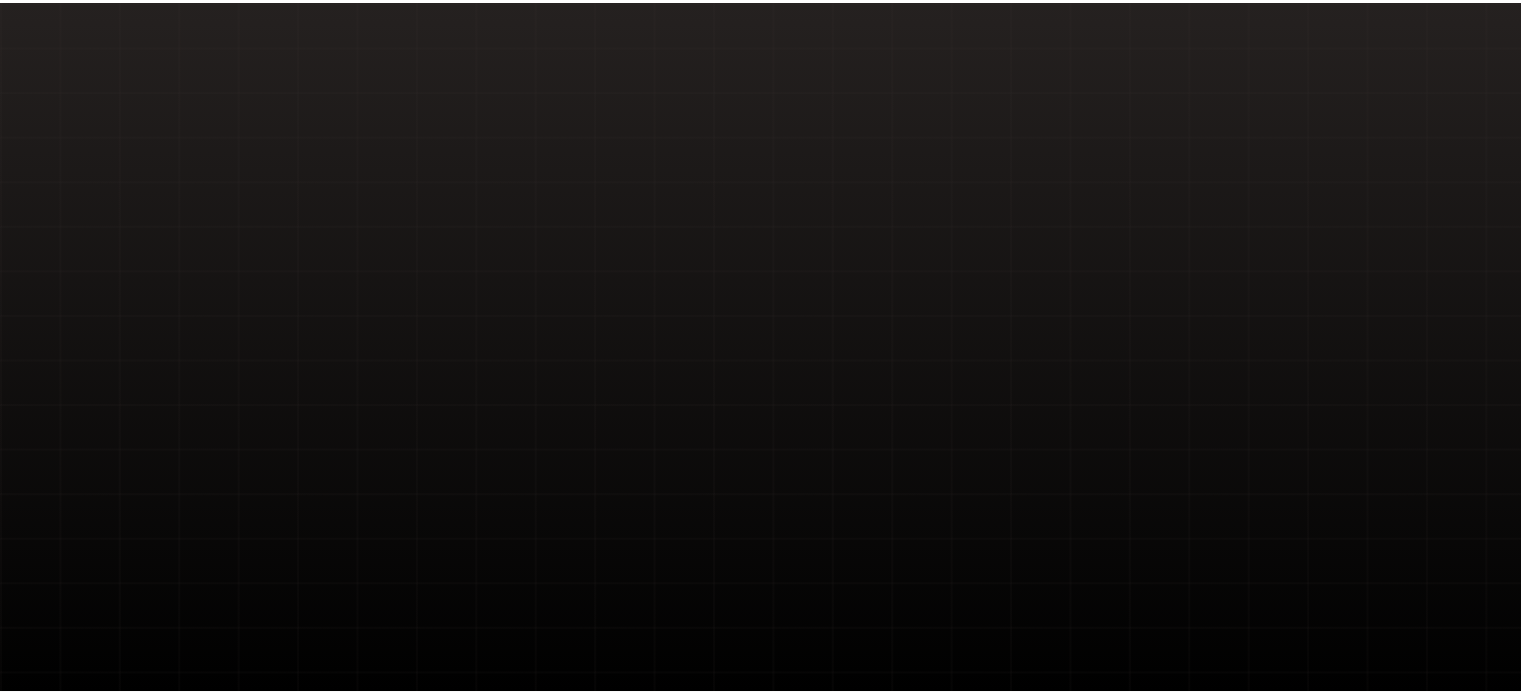 scroll, scrollTop: 0, scrollLeft: 0, axis: both 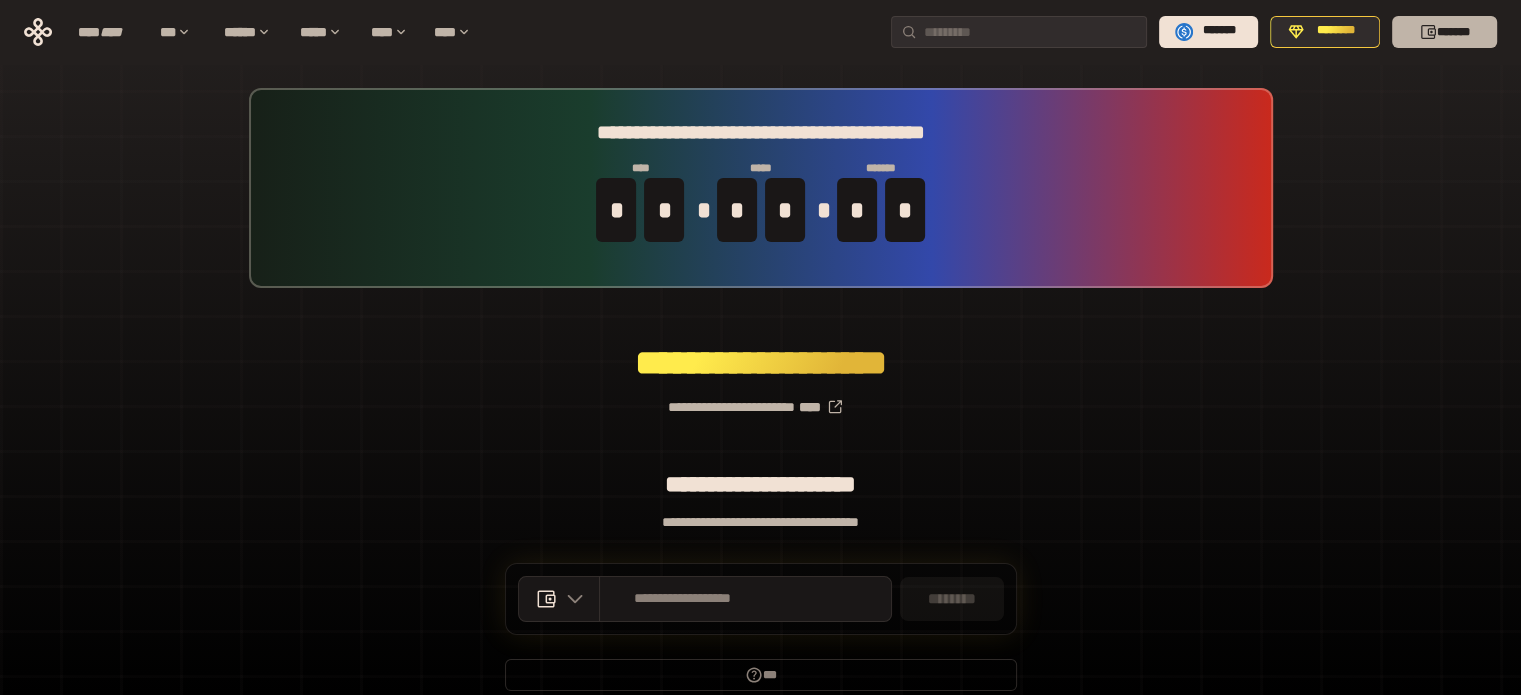 click on "*******" at bounding box center [1444, 32] 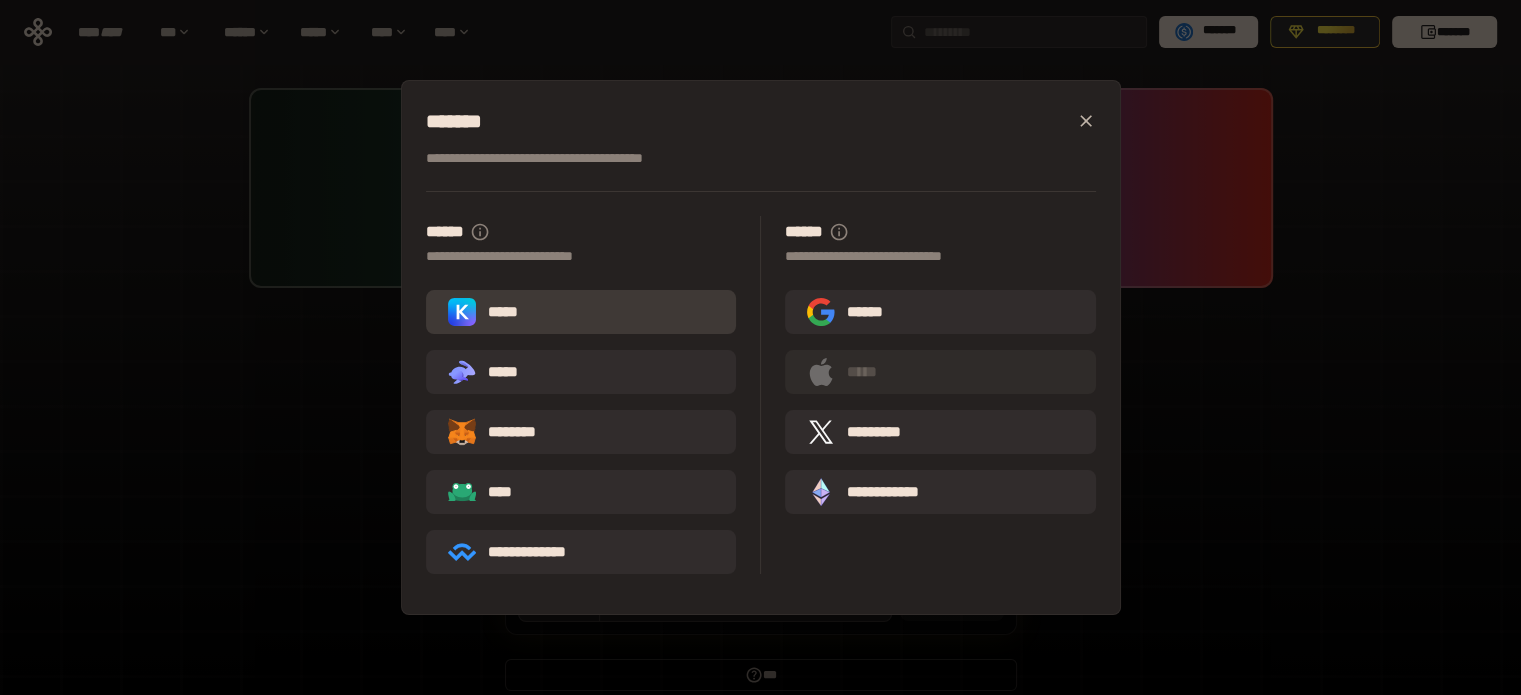 click on "*****" at bounding box center (487, 312) 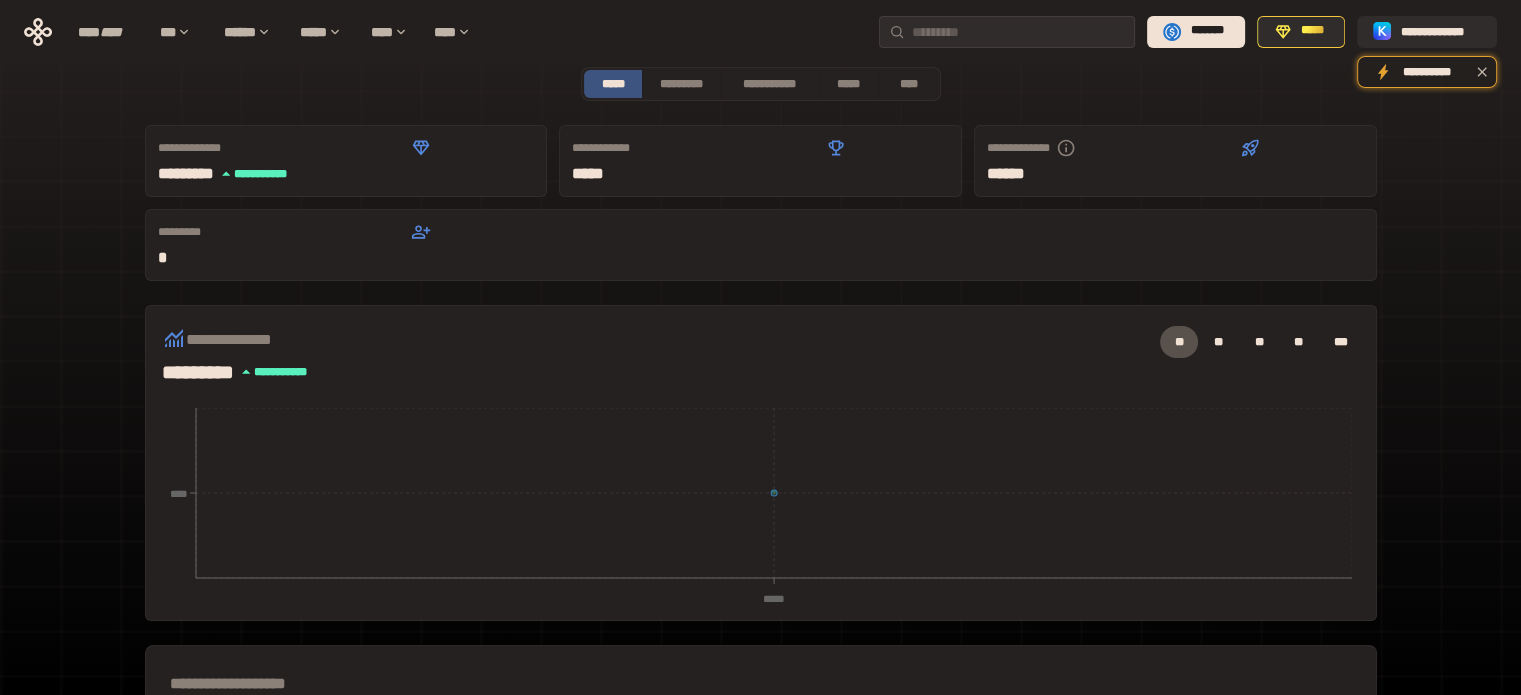 scroll, scrollTop: 200, scrollLeft: 0, axis: vertical 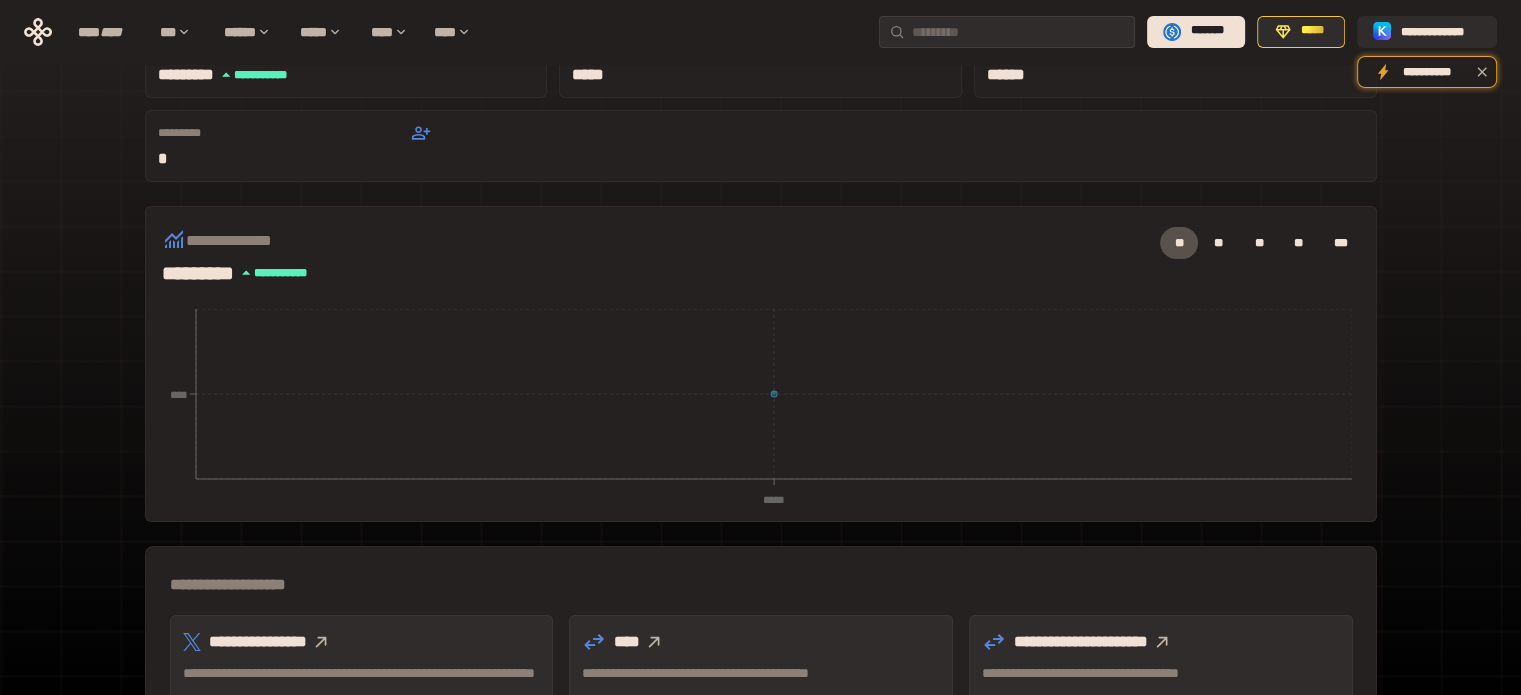 click 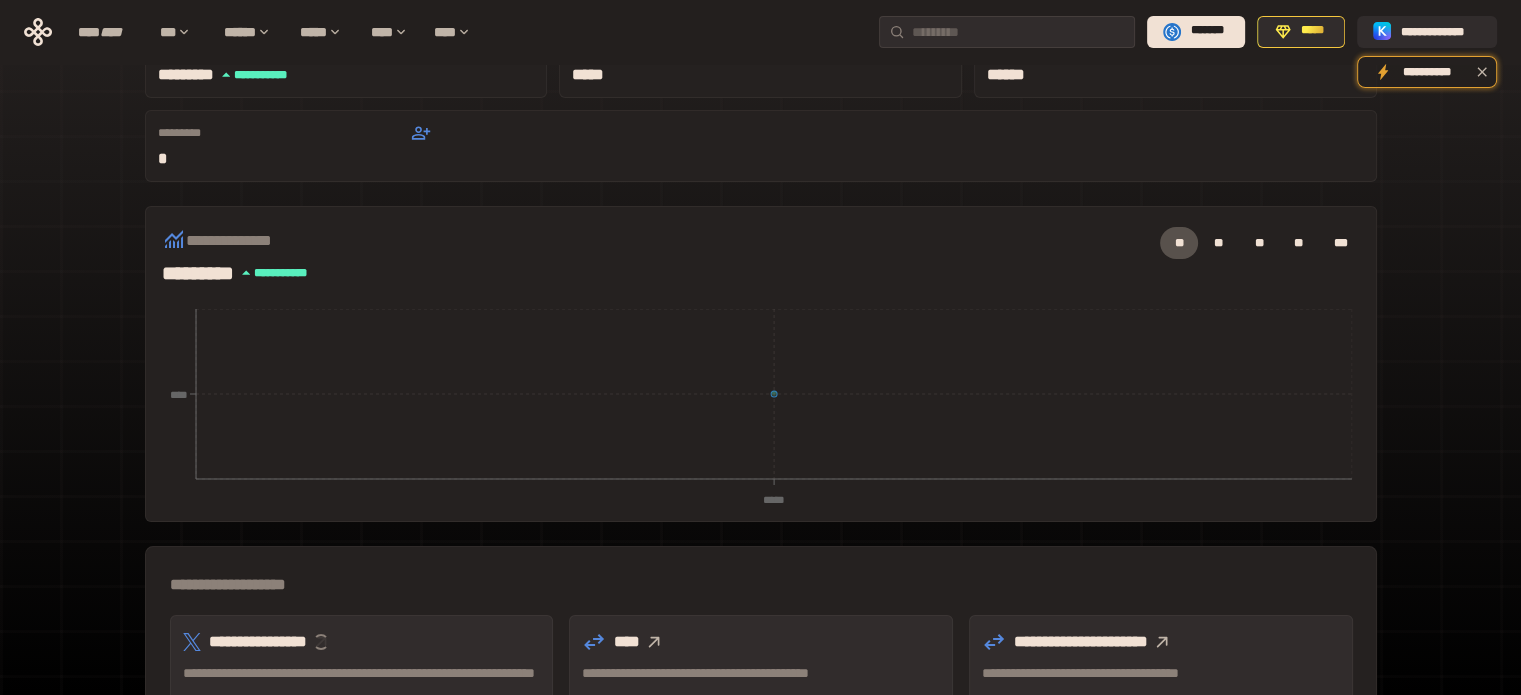 scroll, scrollTop: 300, scrollLeft: 0, axis: vertical 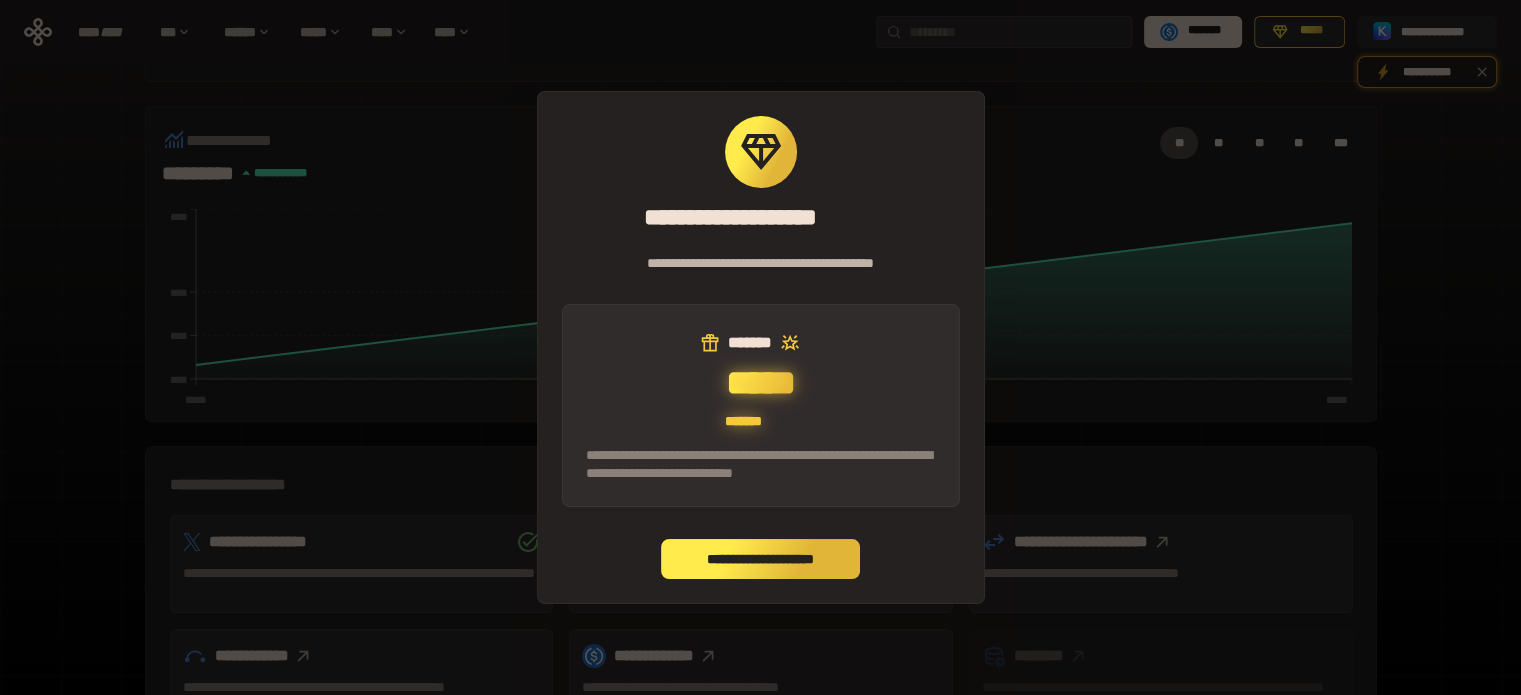 click on "**********" at bounding box center [761, 559] 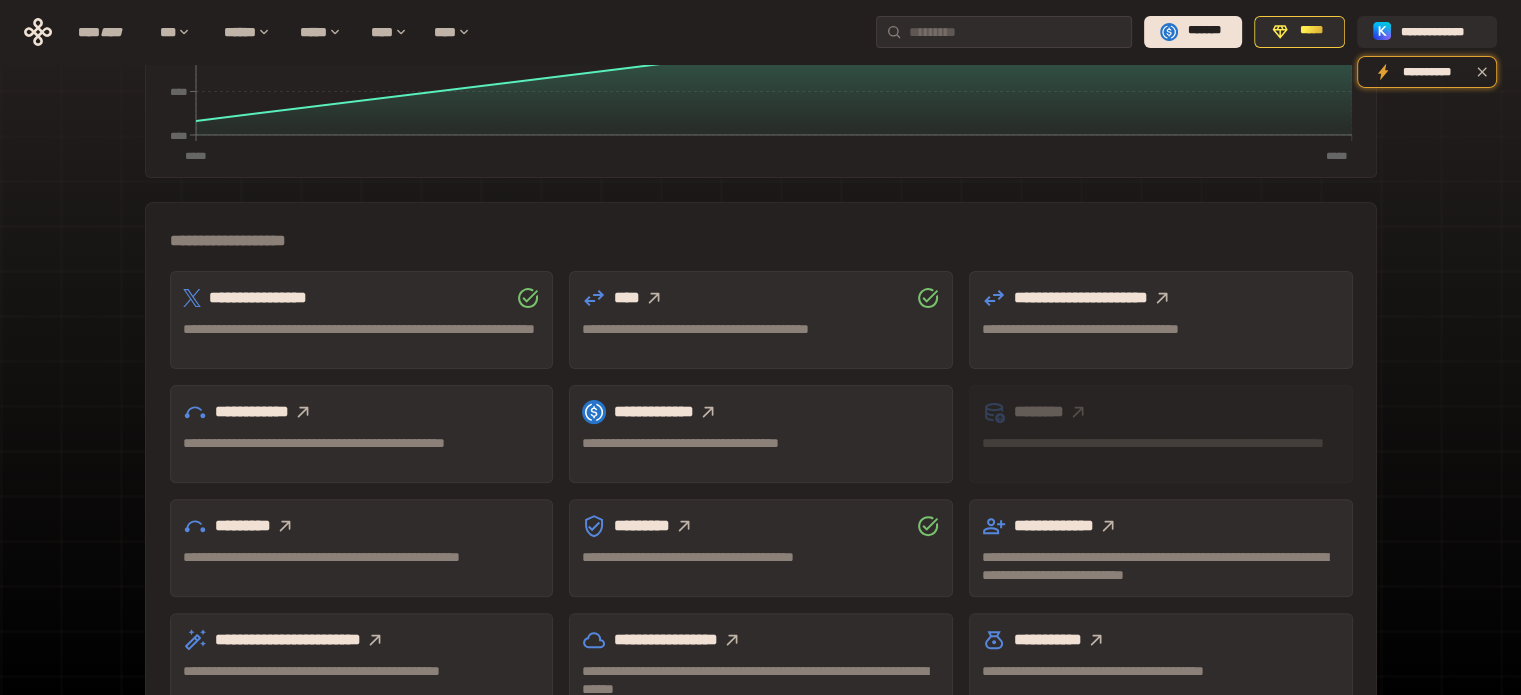 scroll, scrollTop: 589, scrollLeft: 0, axis: vertical 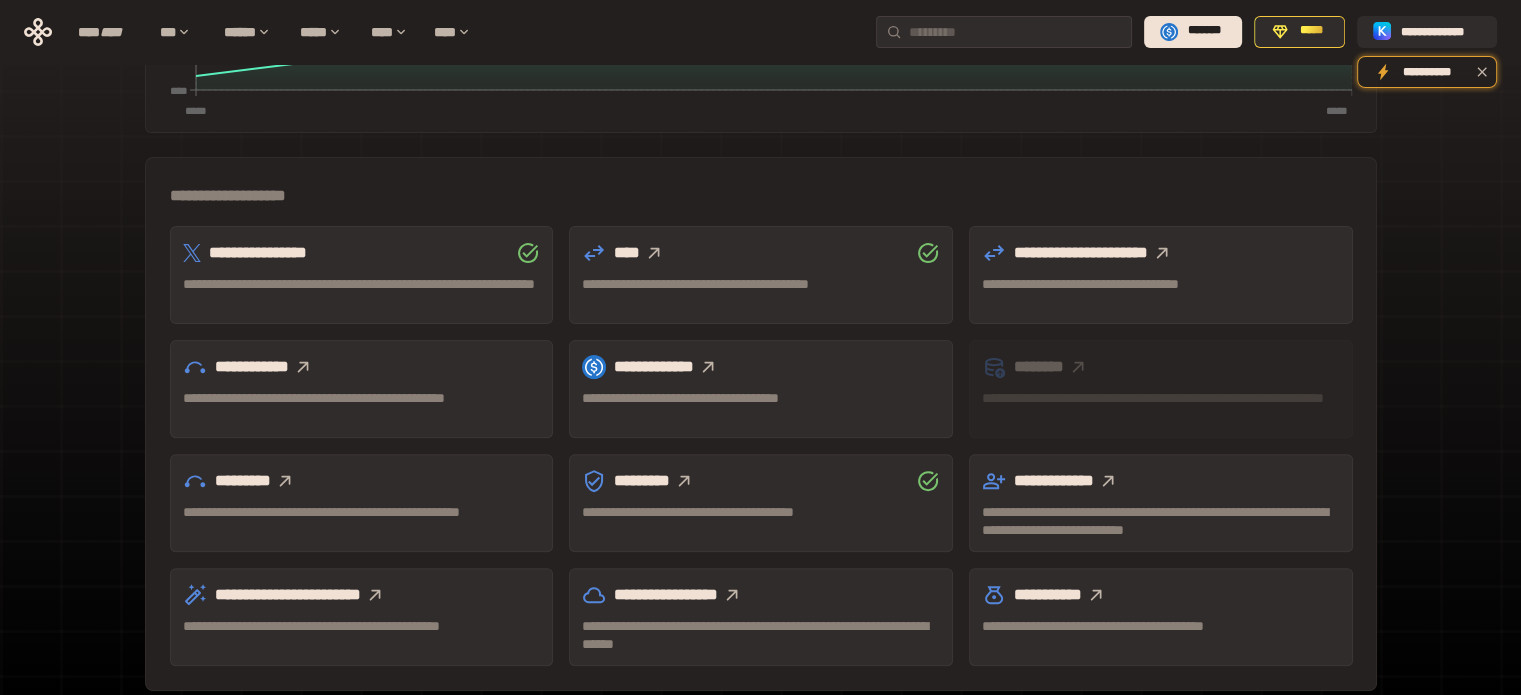 click 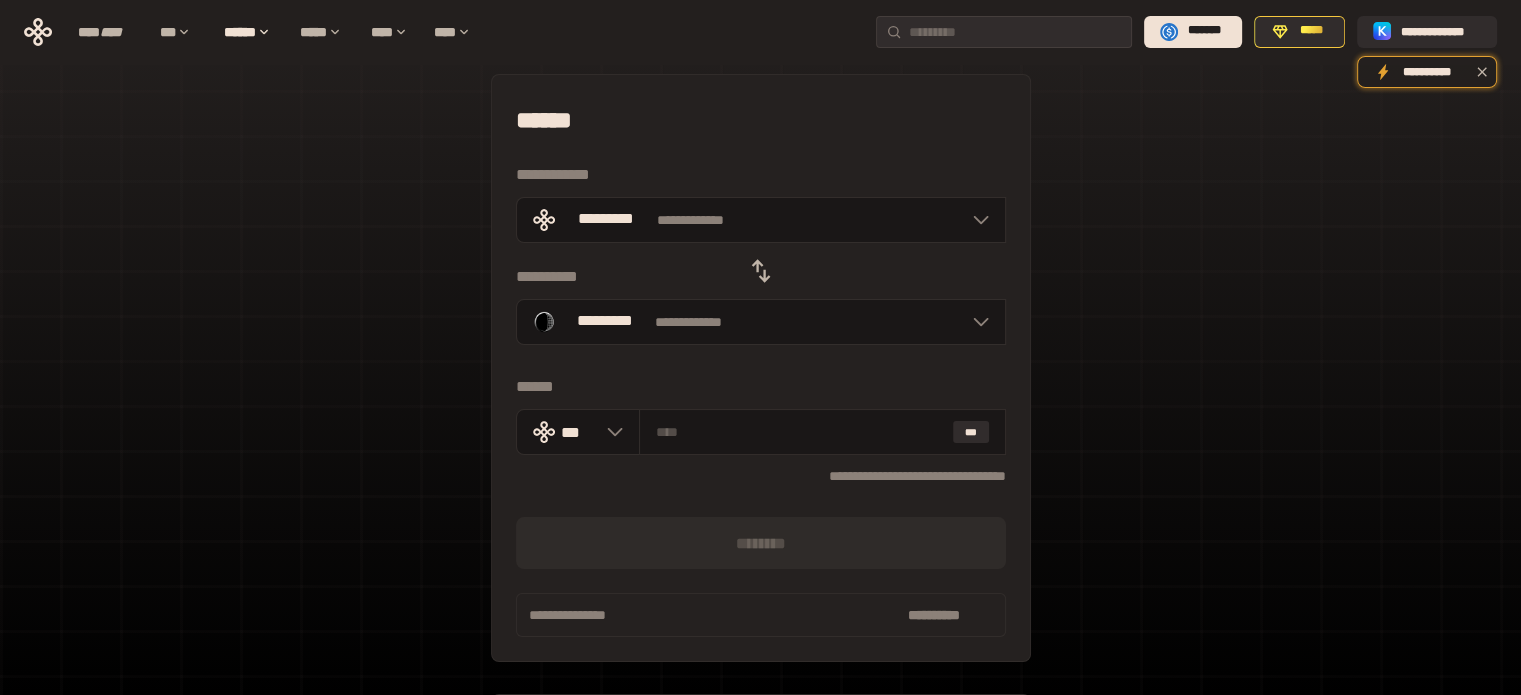 scroll, scrollTop: 0, scrollLeft: 0, axis: both 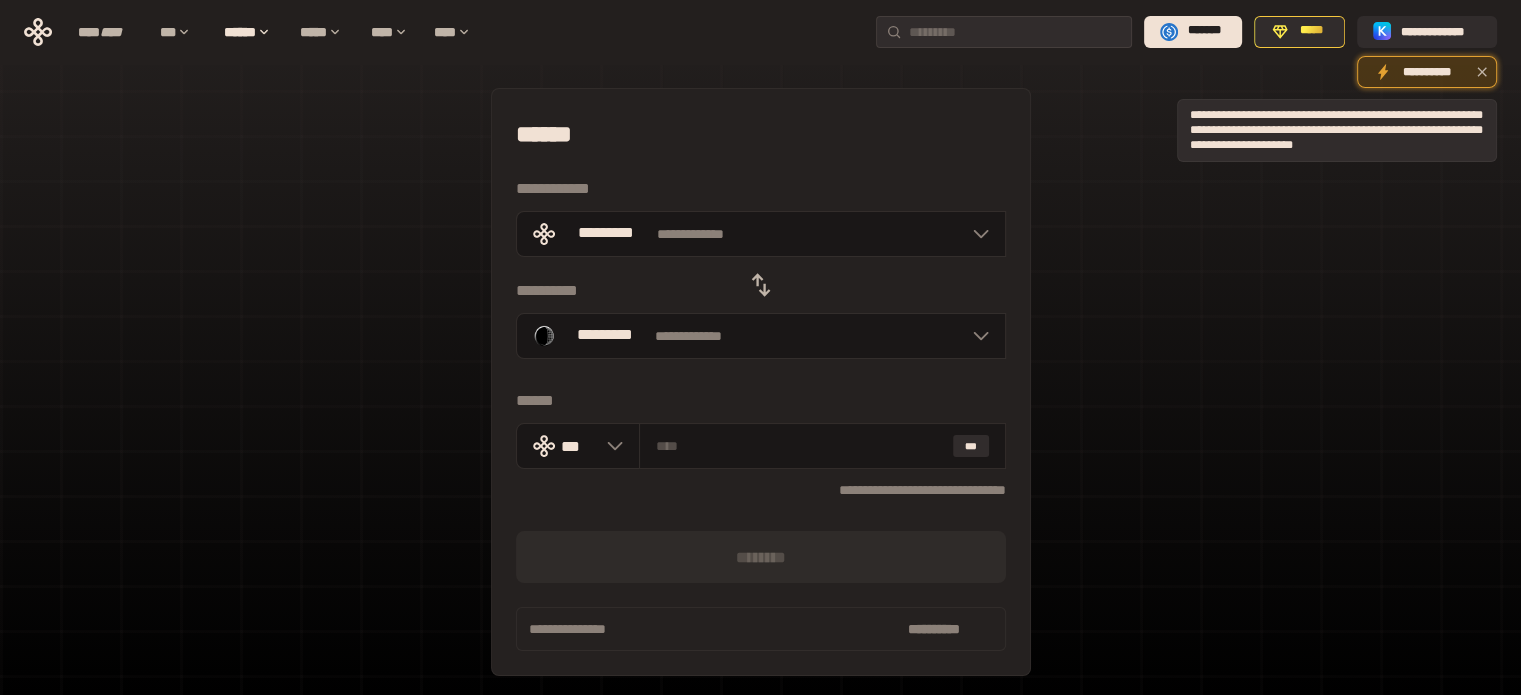 click 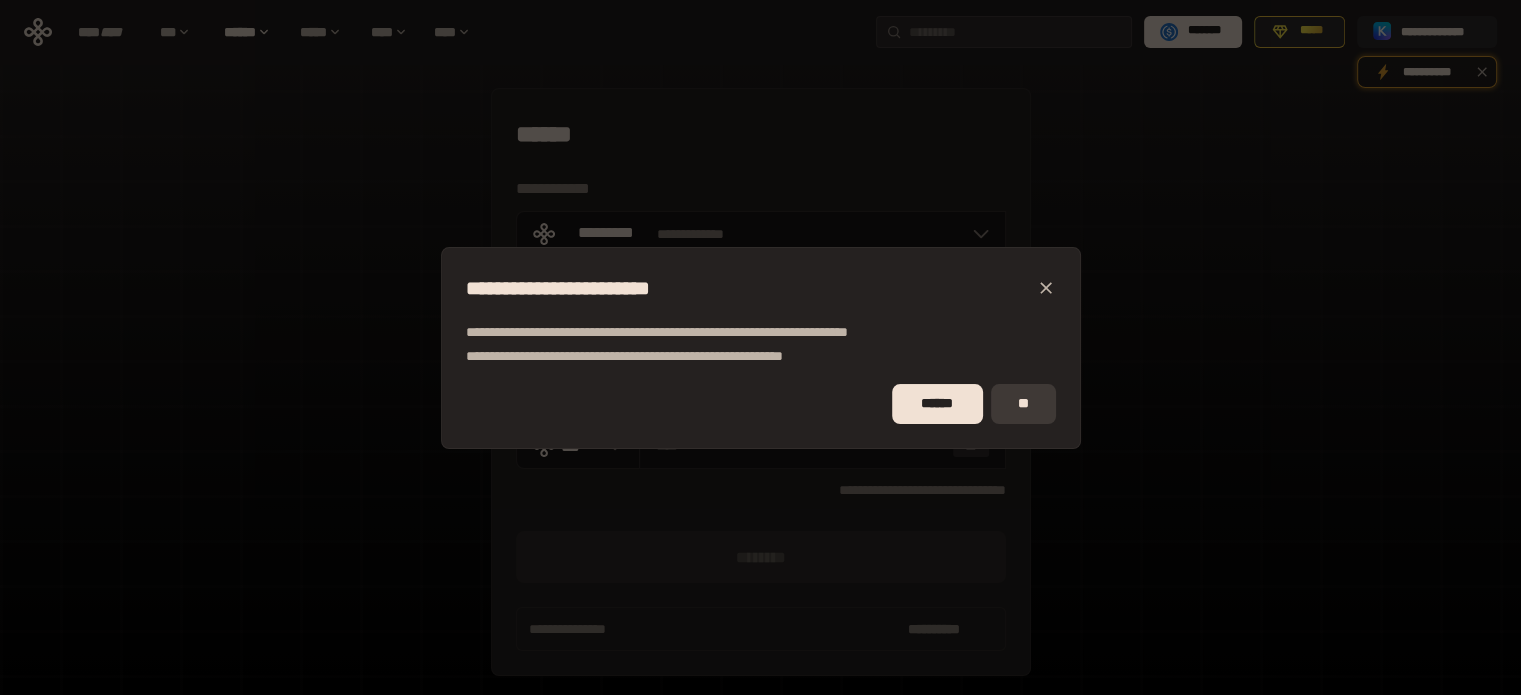 click on "**" at bounding box center [1023, 404] 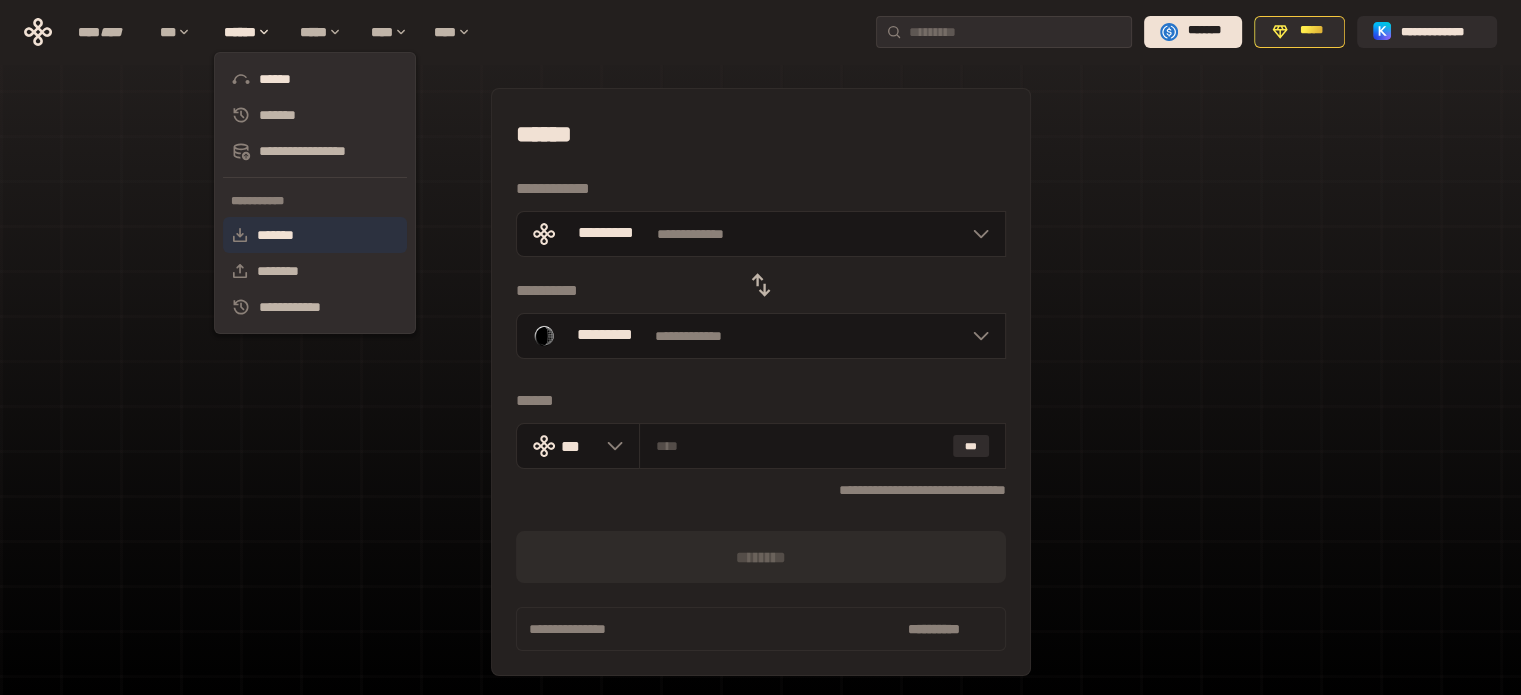 click on "*******" at bounding box center (315, 235) 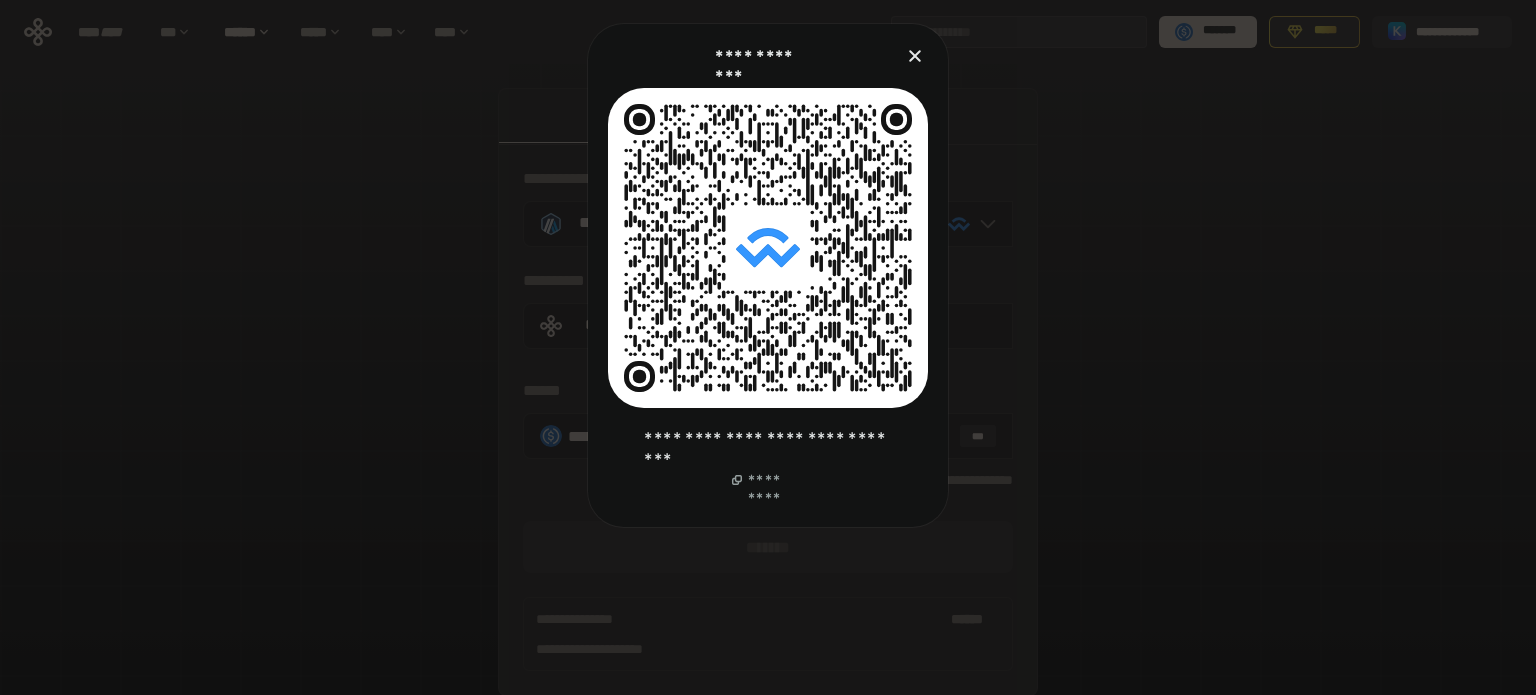 click 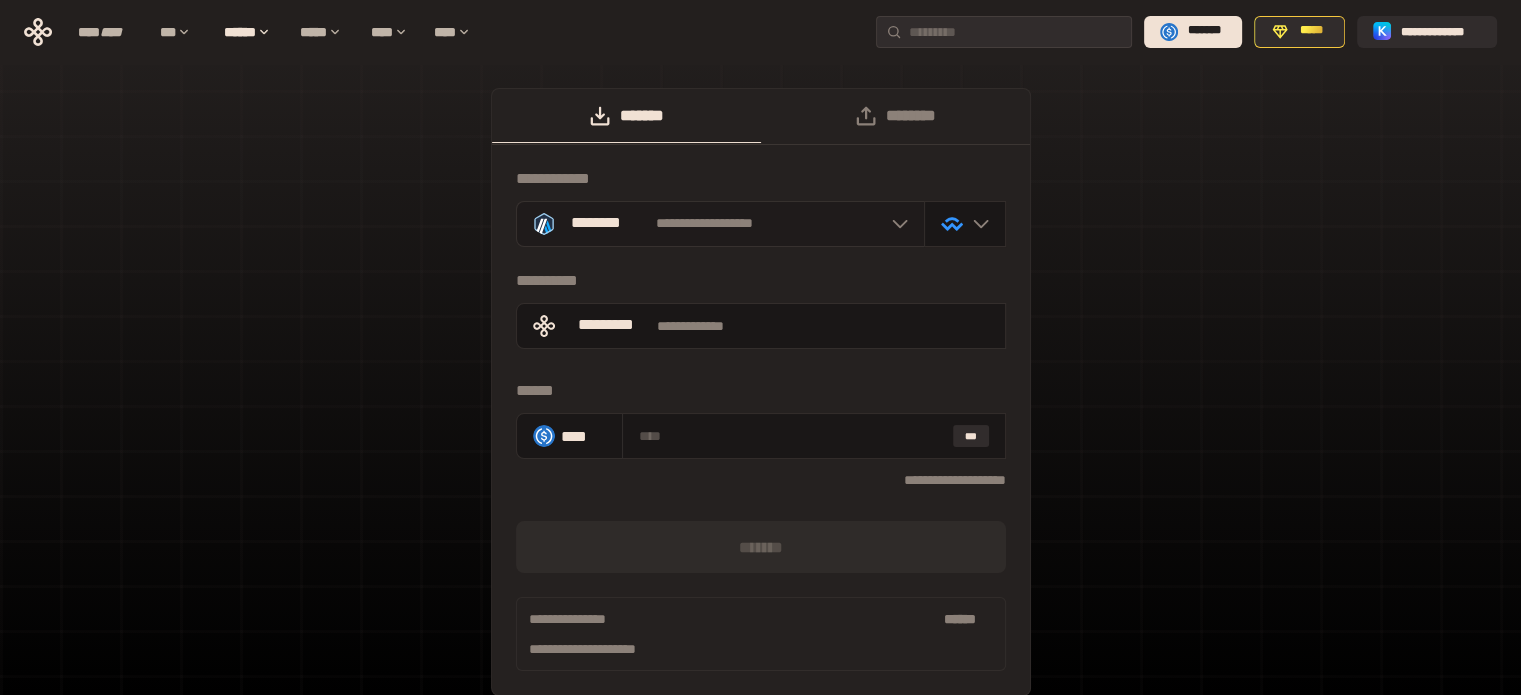 click at bounding box center (895, 224) 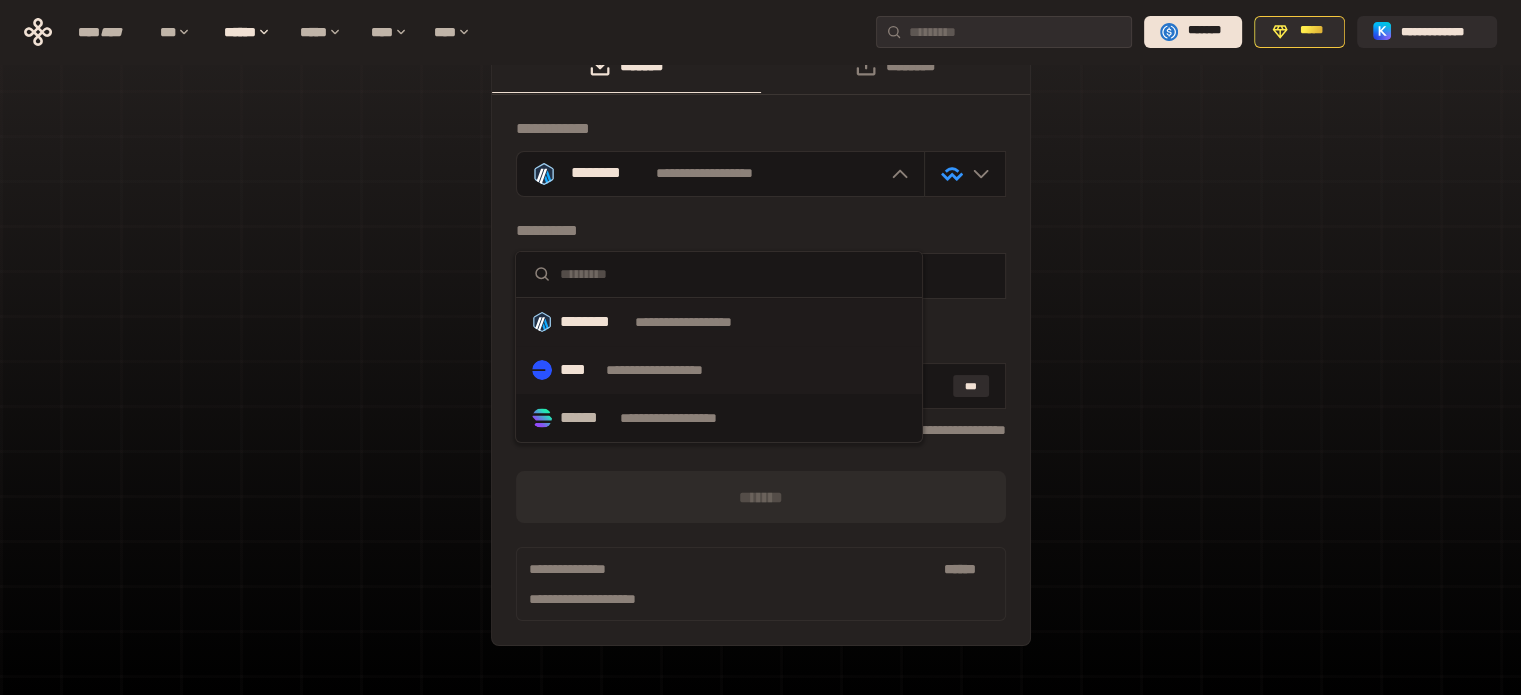 scroll, scrollTop: 92, scrollLeft: 0, axis: vertical 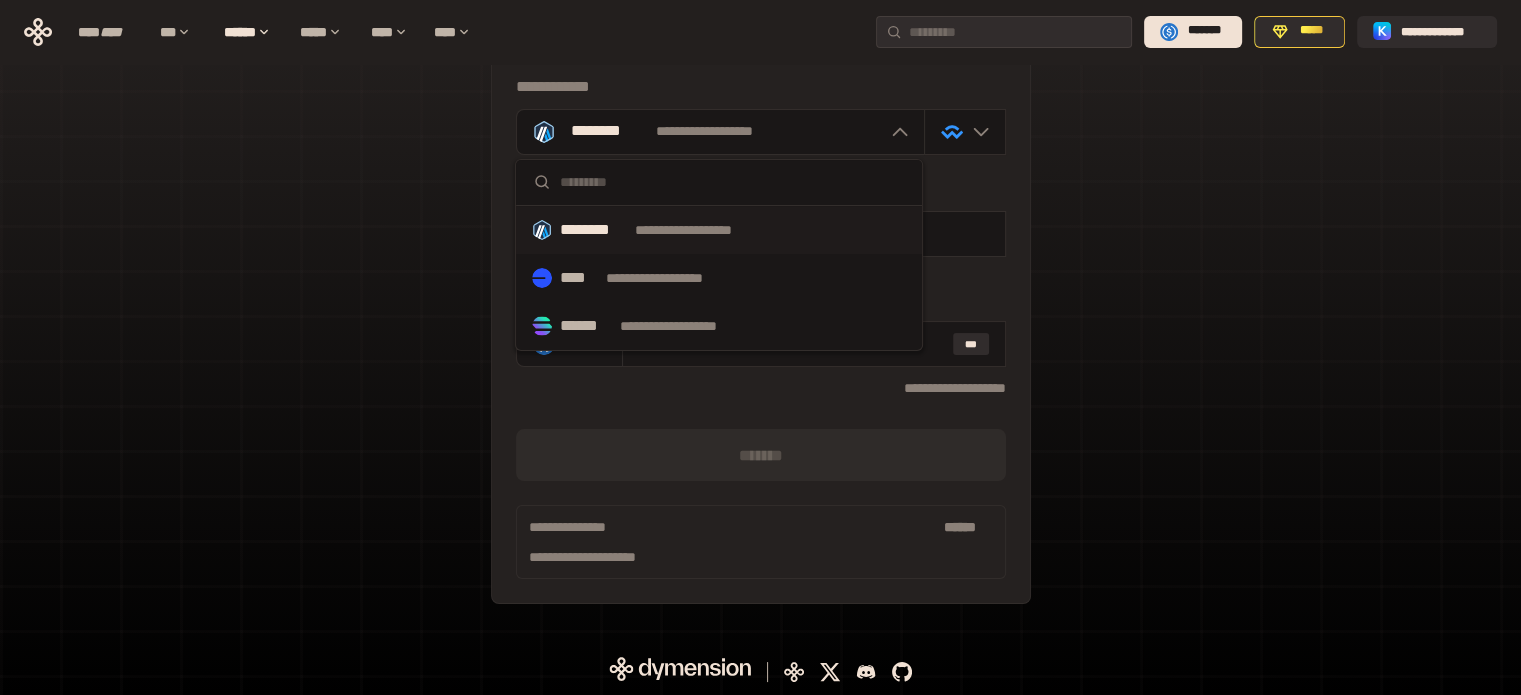 click on "**********" at bounding box center (760, 310) 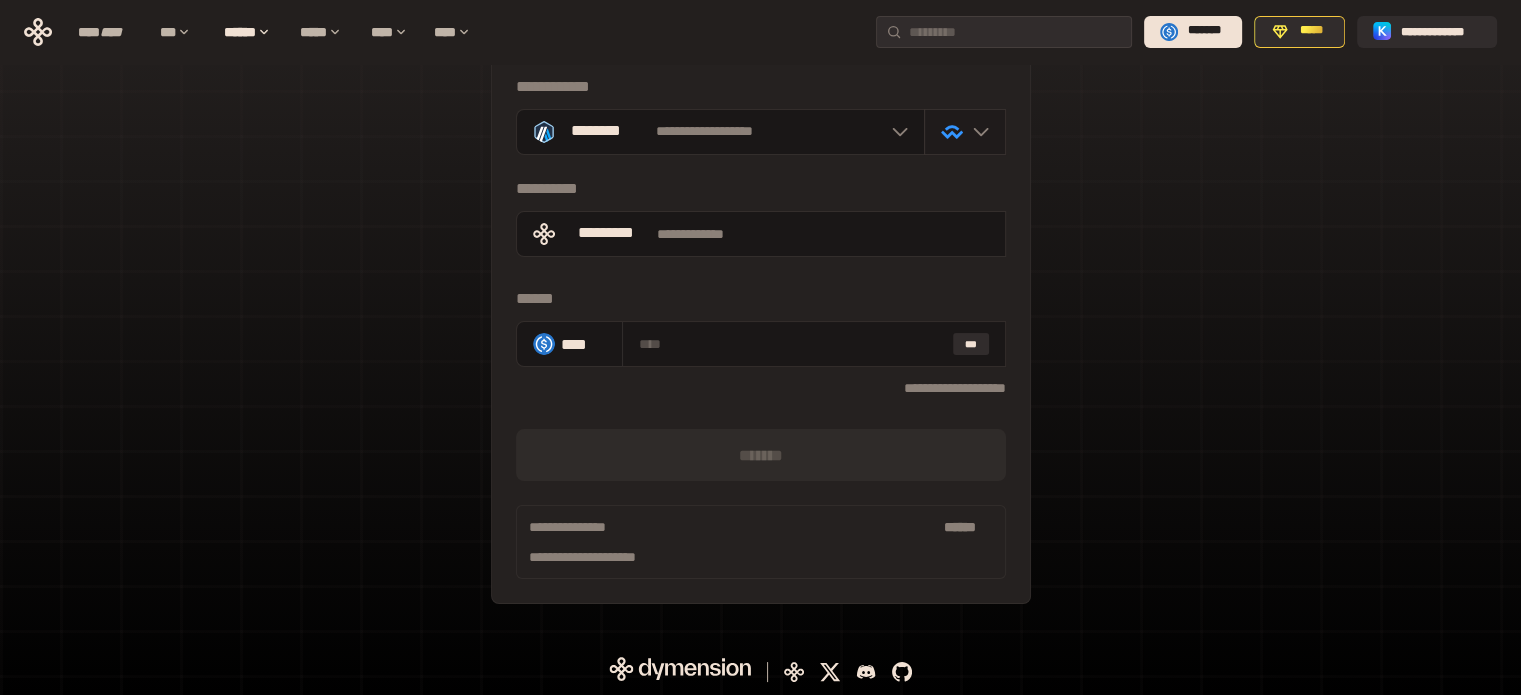 click 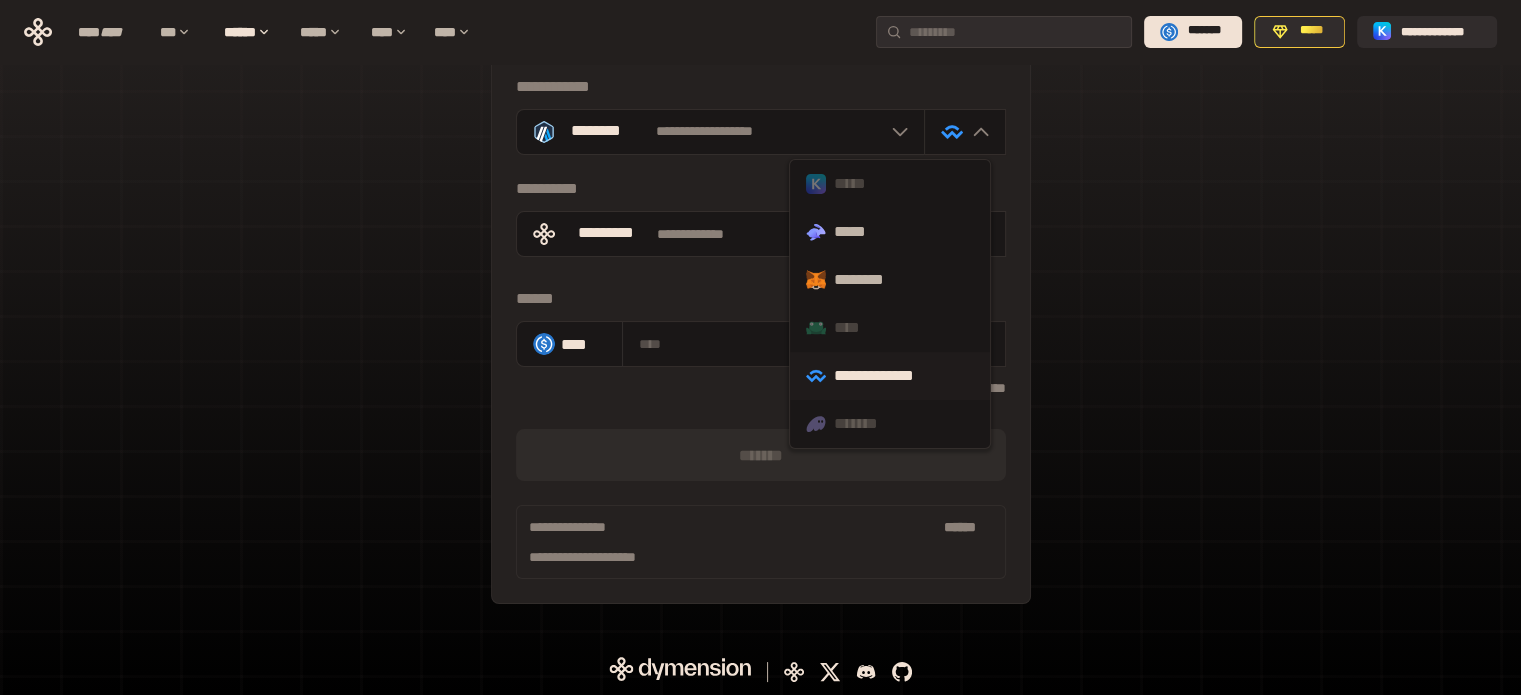 click on "**********" at bounding box center (760, 310) 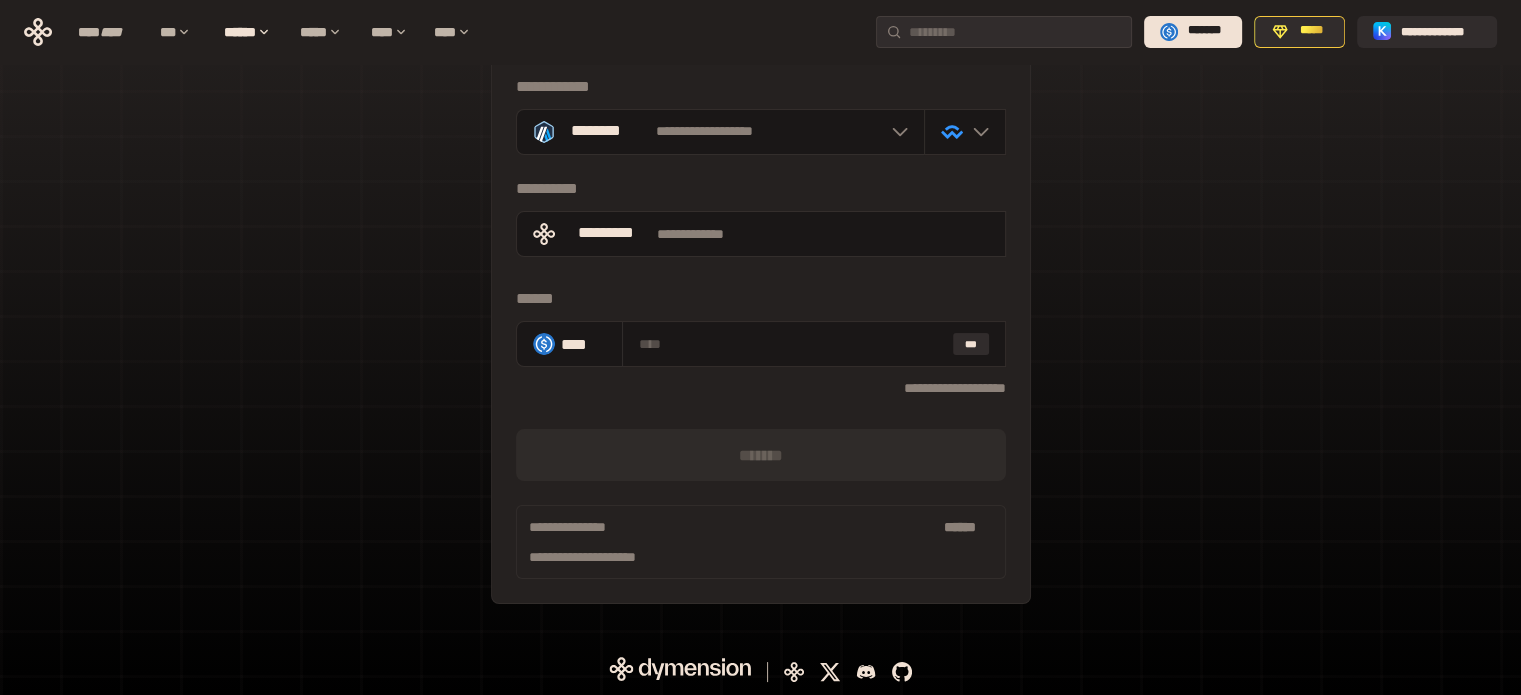scroll, scrollTop: 0, scrollLeft: 0, axis: both 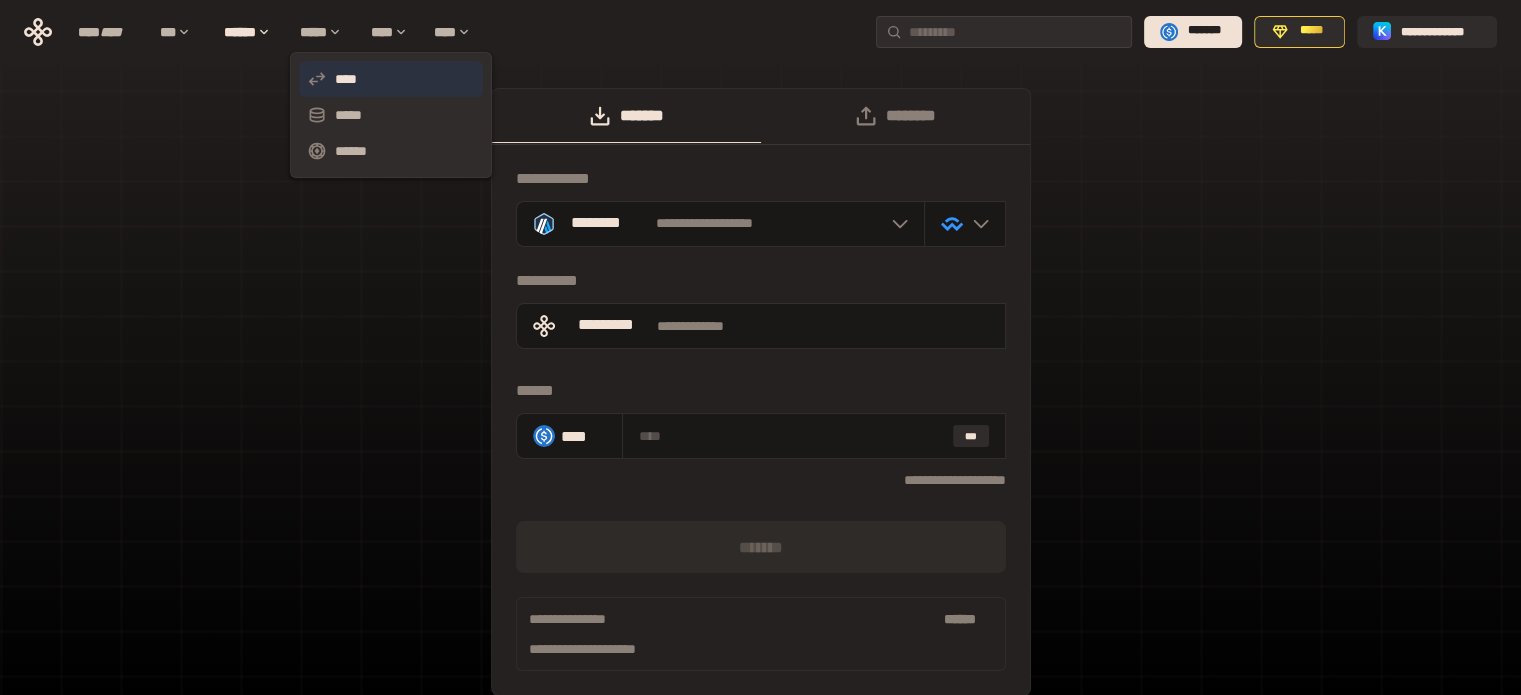 click on "****" at bounding box center [391, 79] 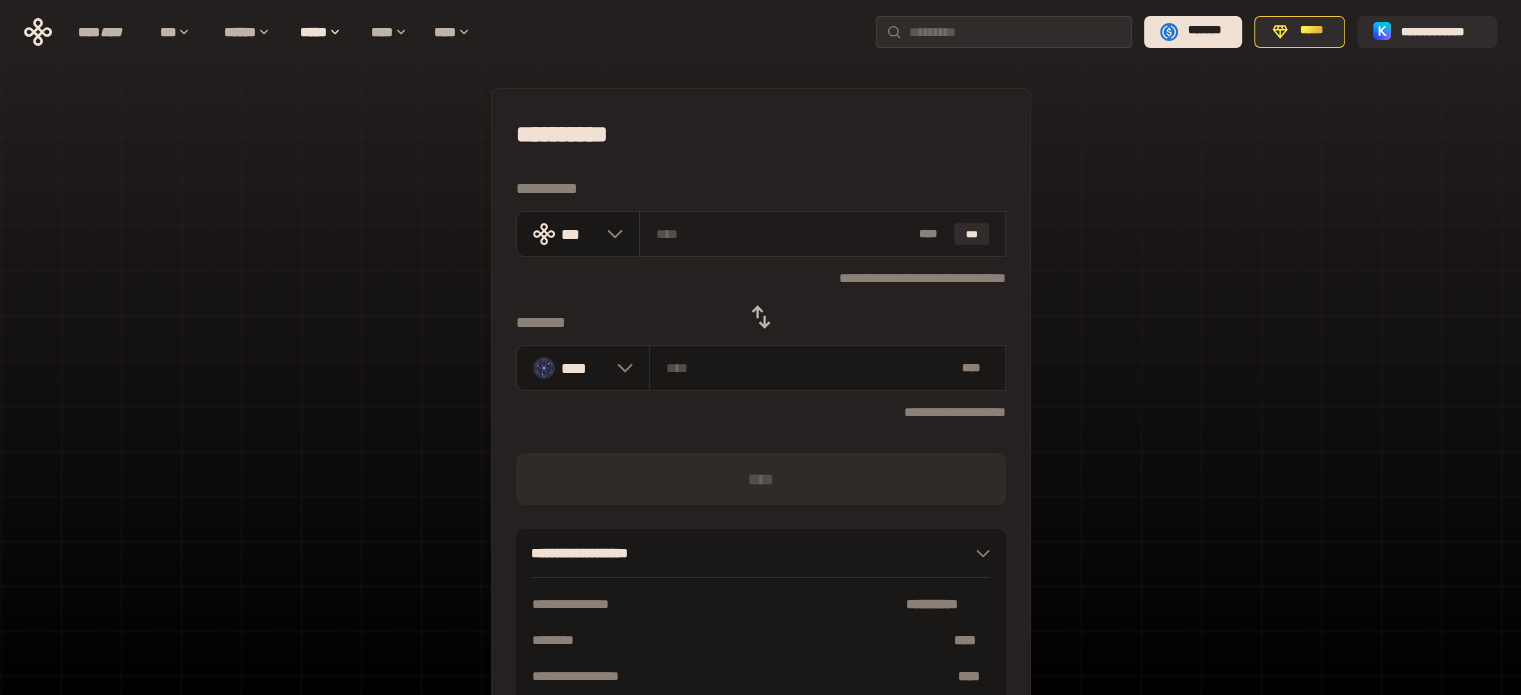 click at bounding box center (783, 234) 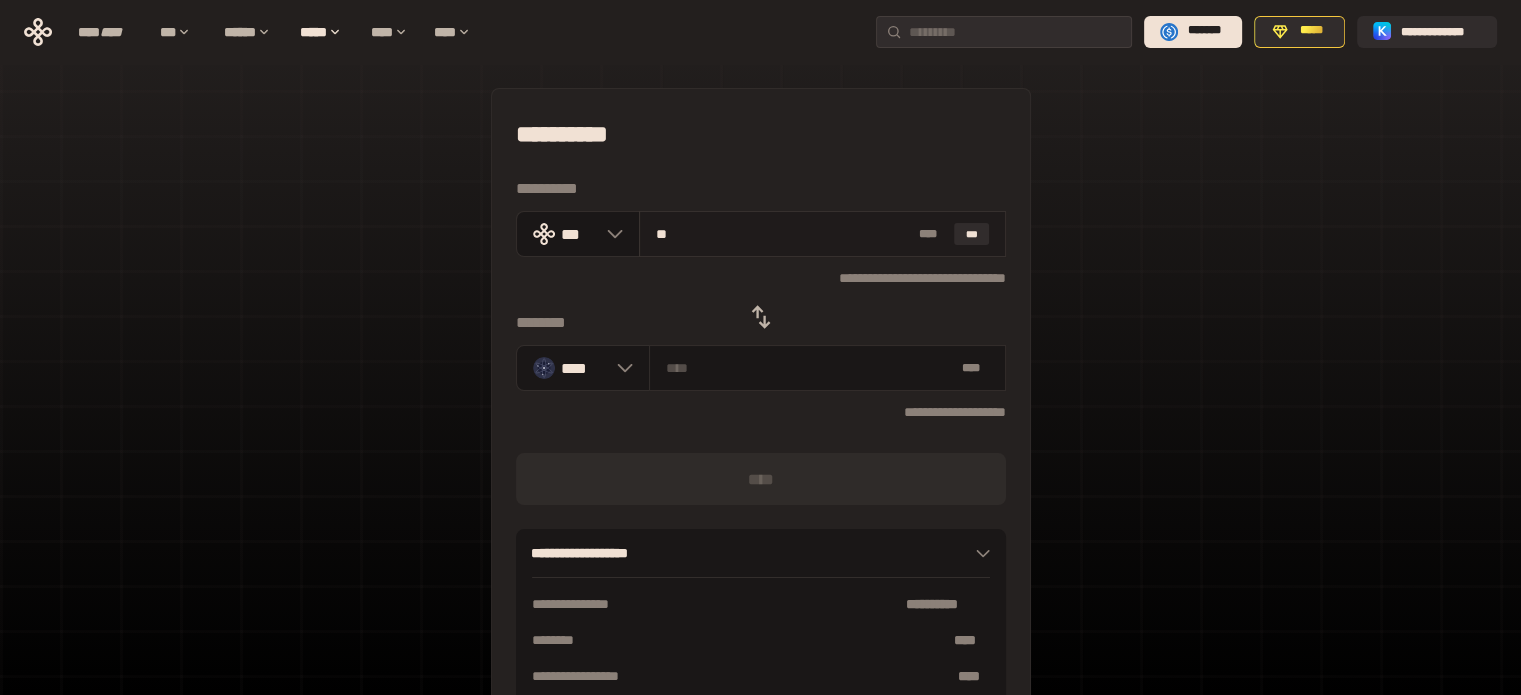 type on "***" 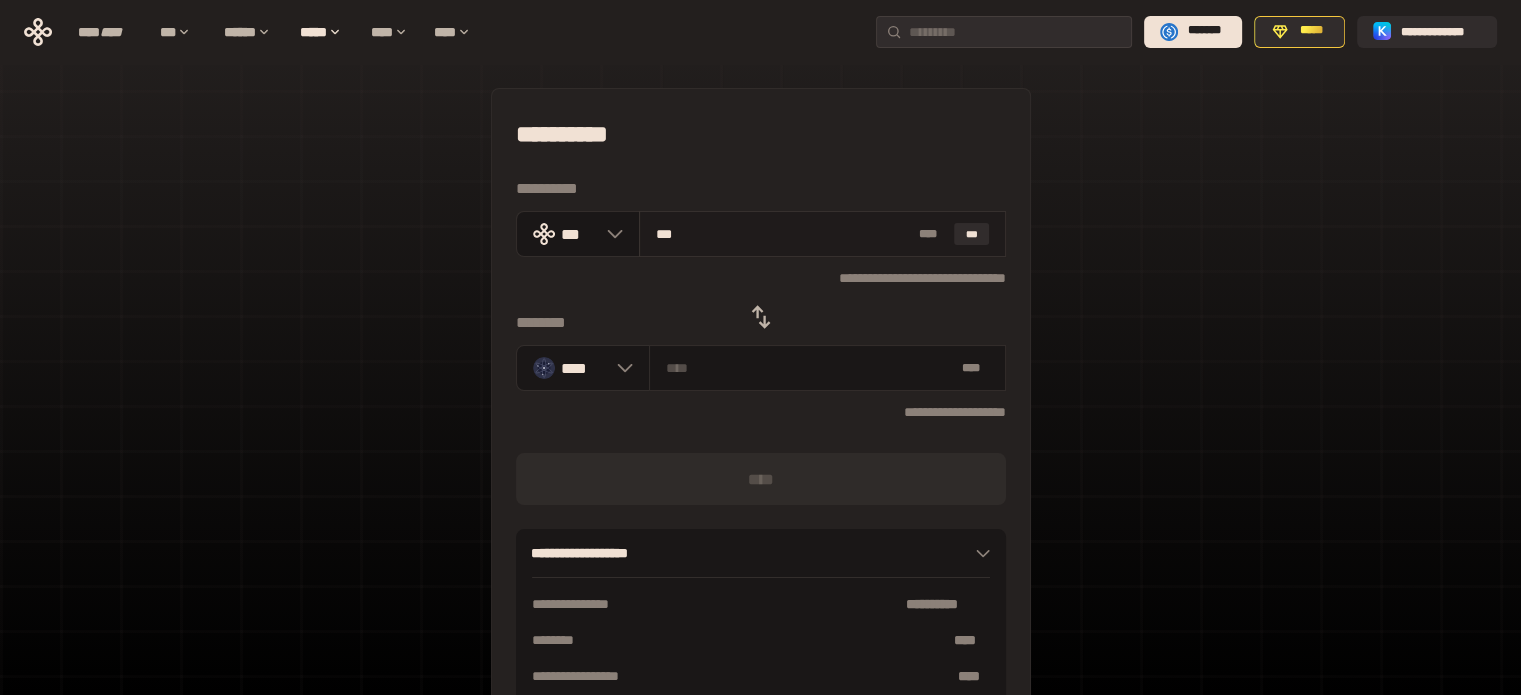 type on "********" 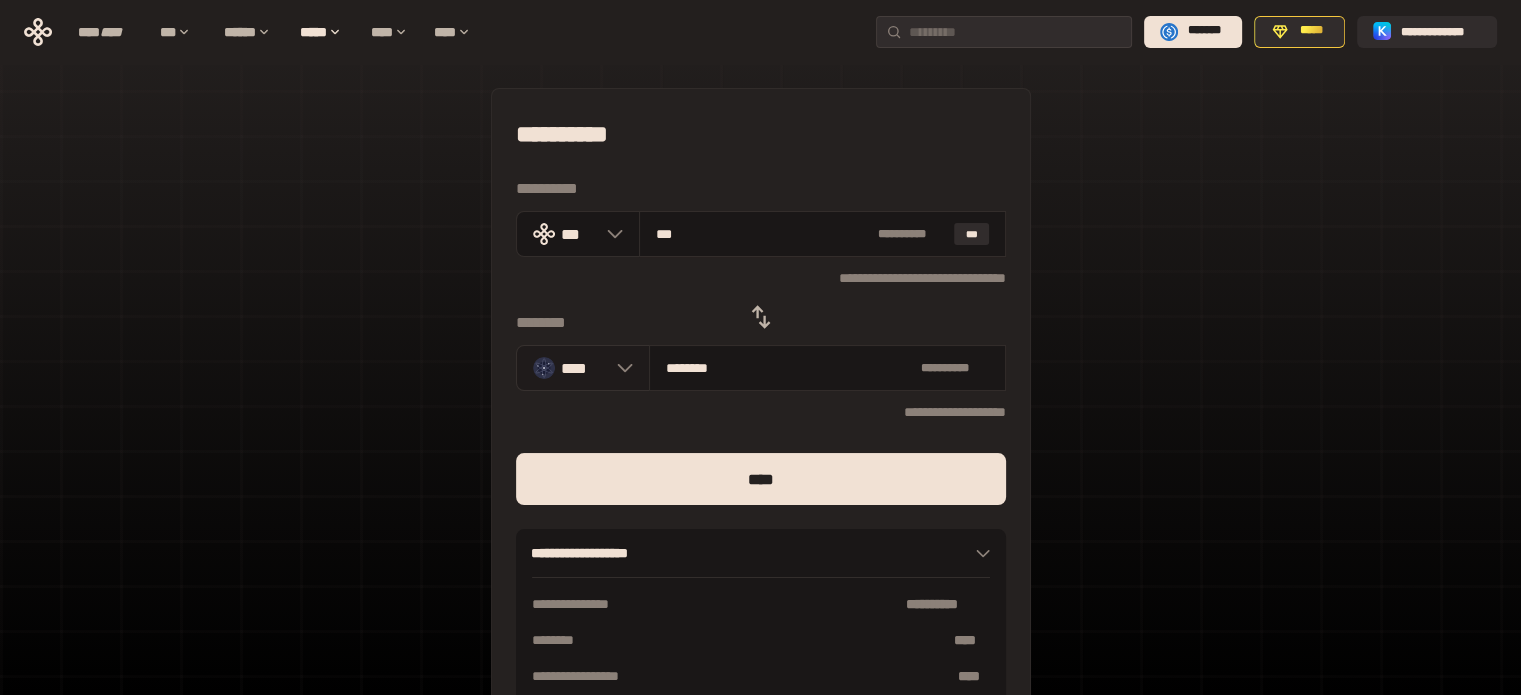 type on "***" 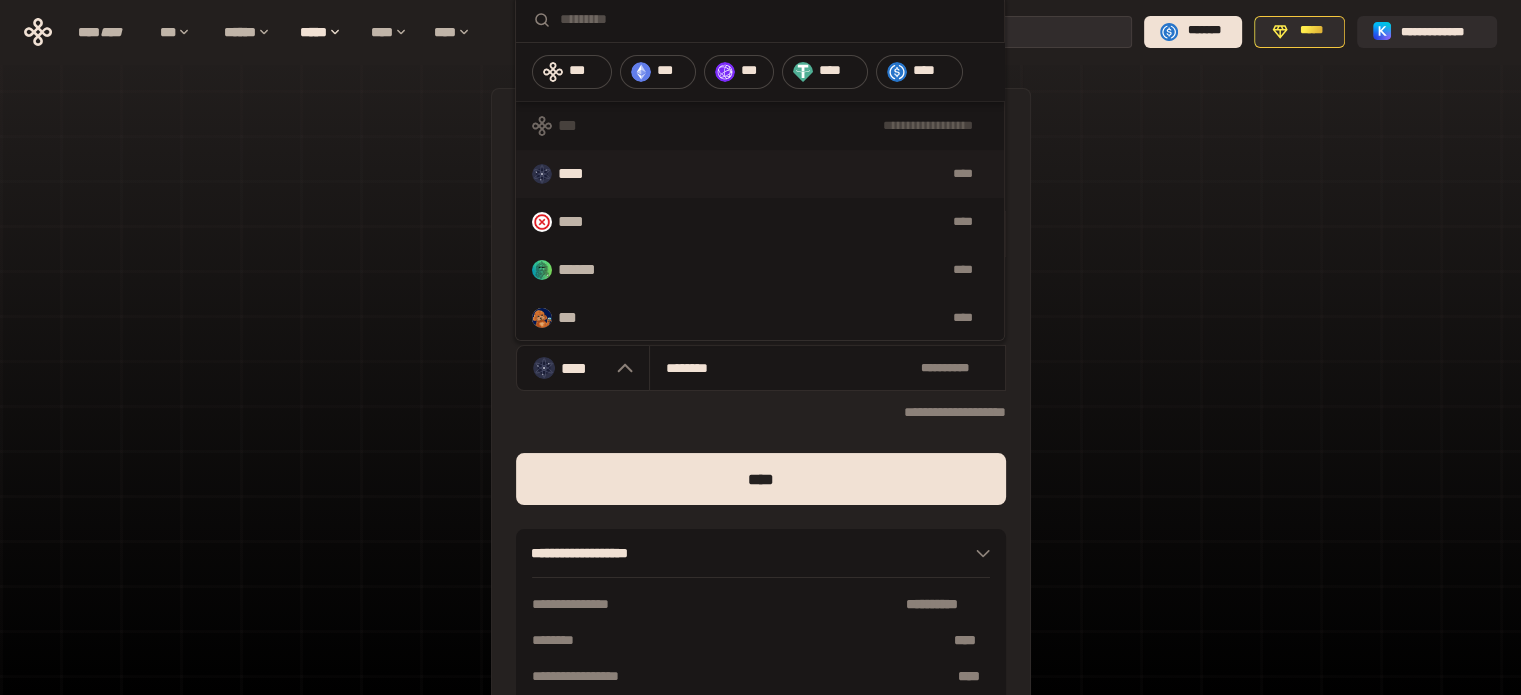 click on "****" at bounding box center [581, 174] 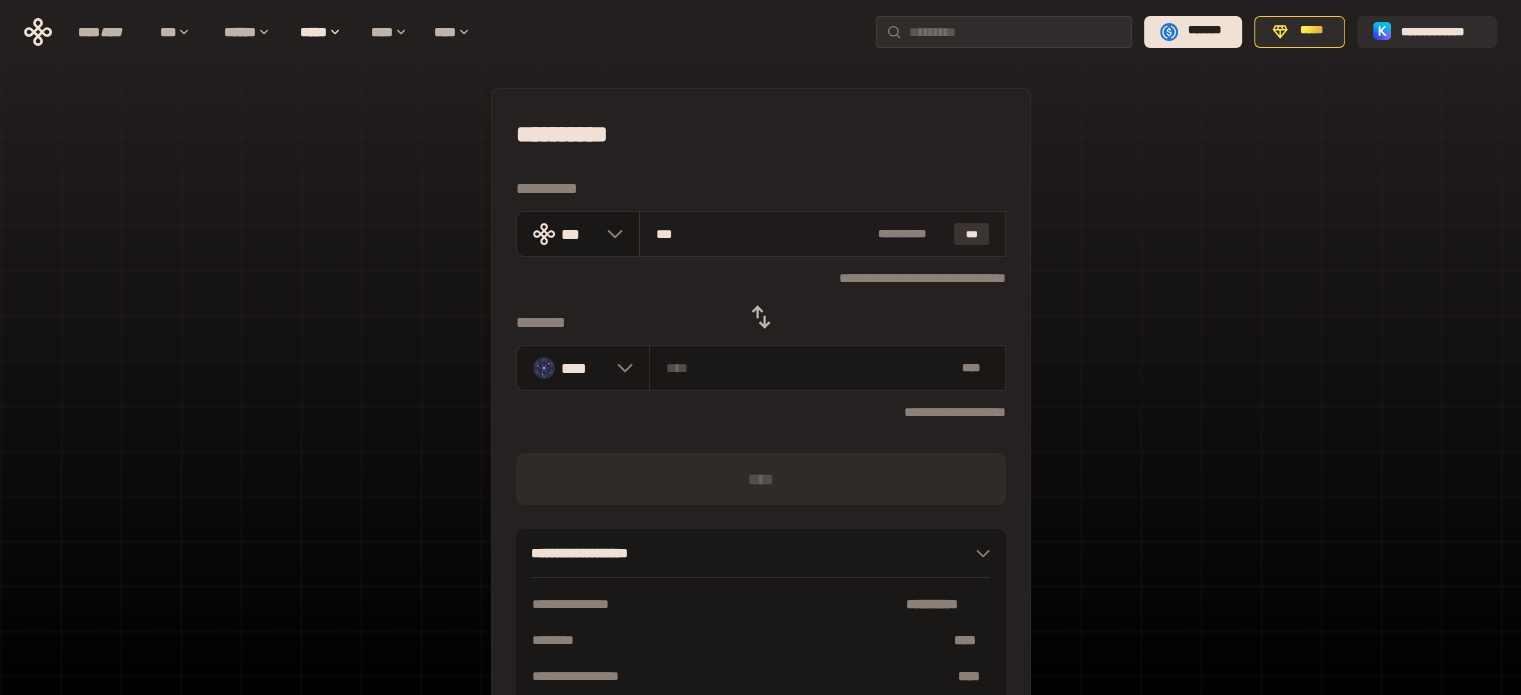 click on "***" at bounding box center [972, 234] 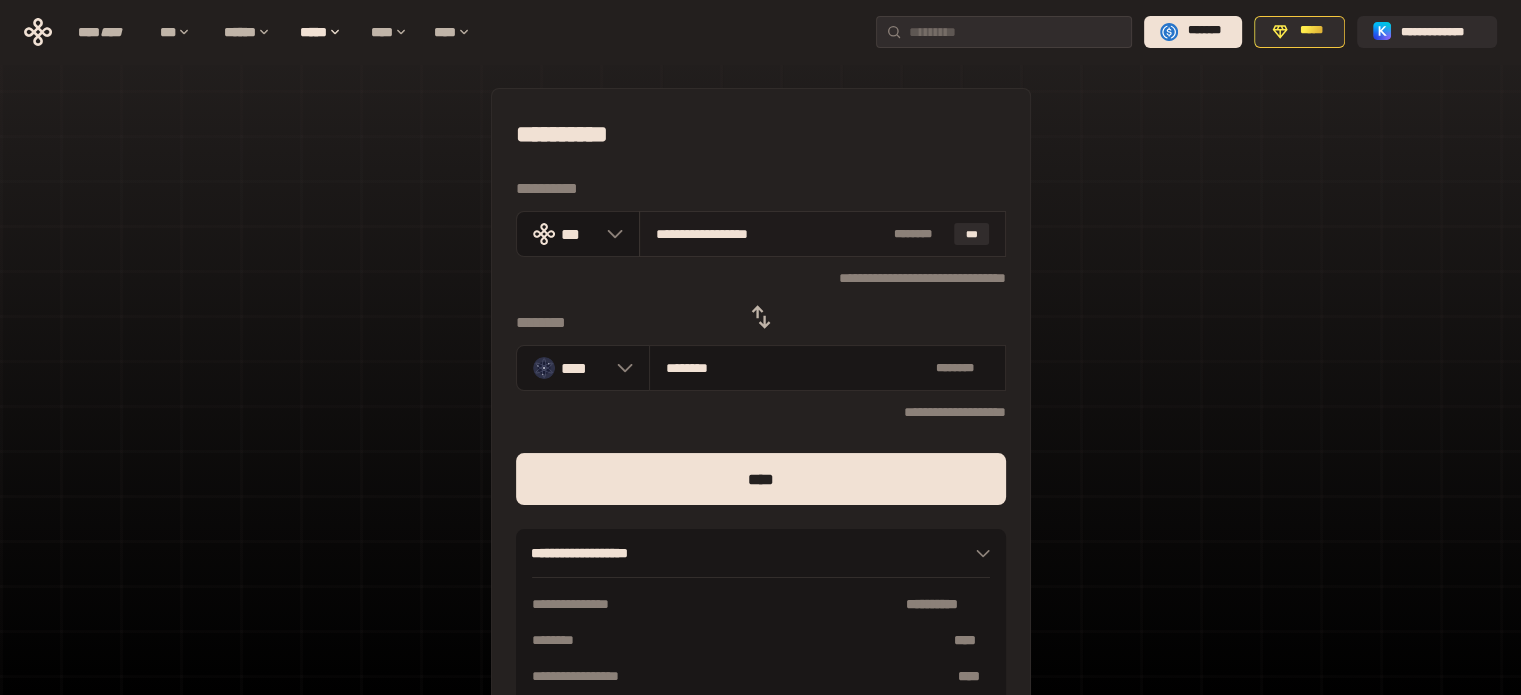 click on "**********" at bounding box center (770, 234) 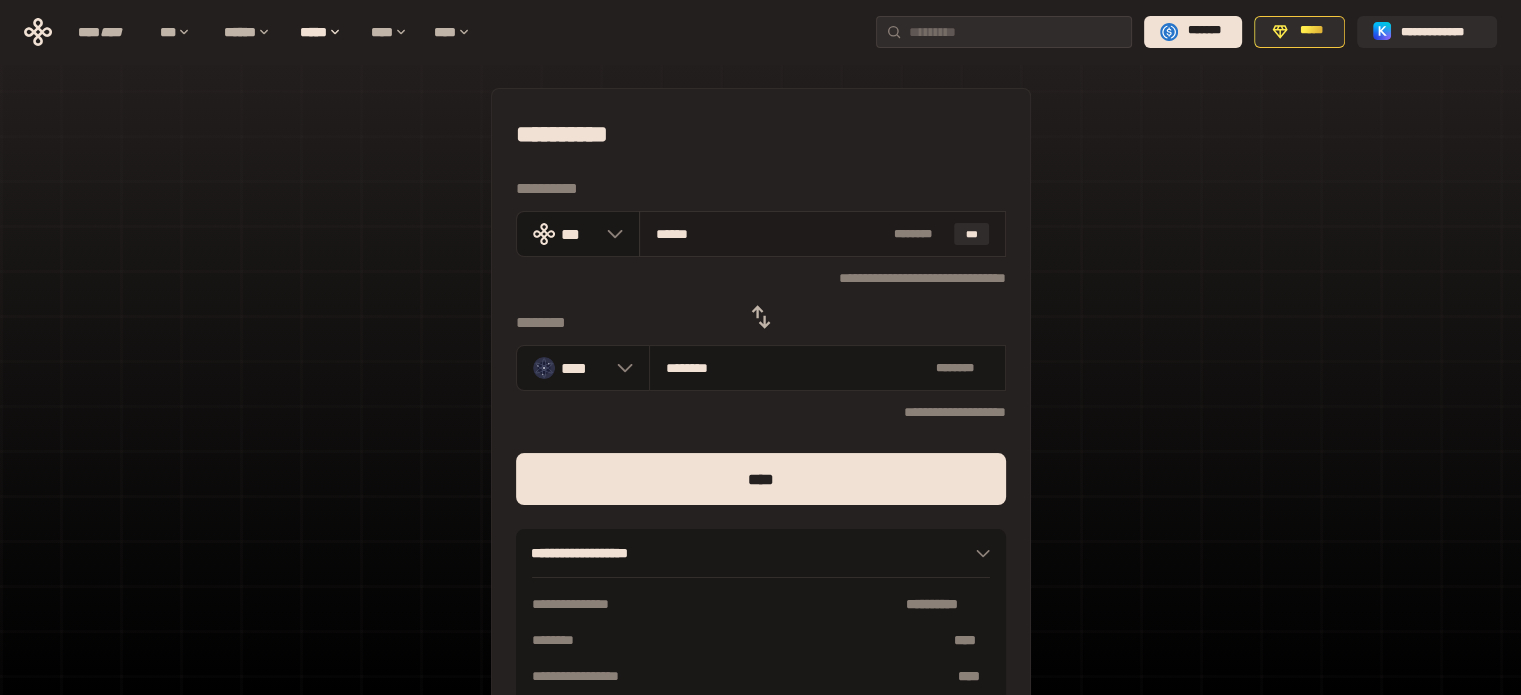 type on "*****" 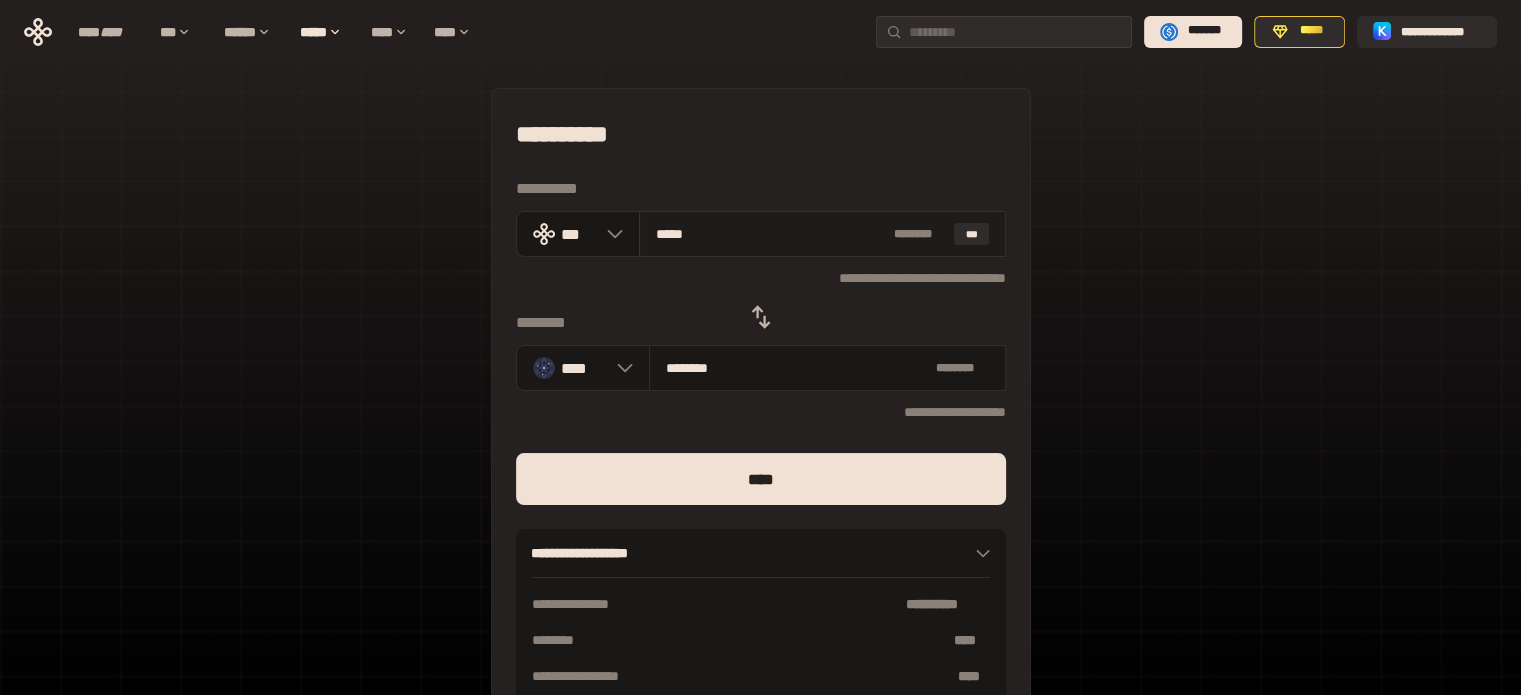 type on "********" 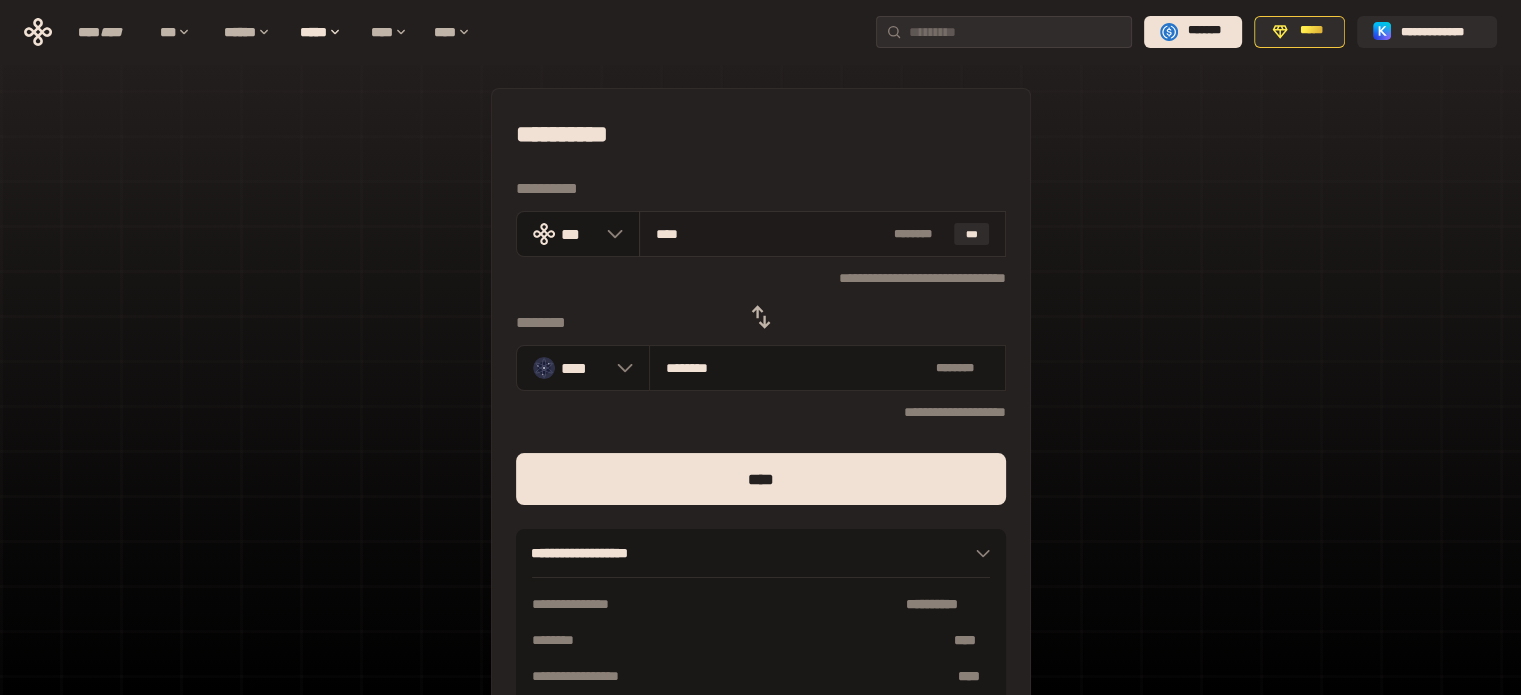 type on "********" 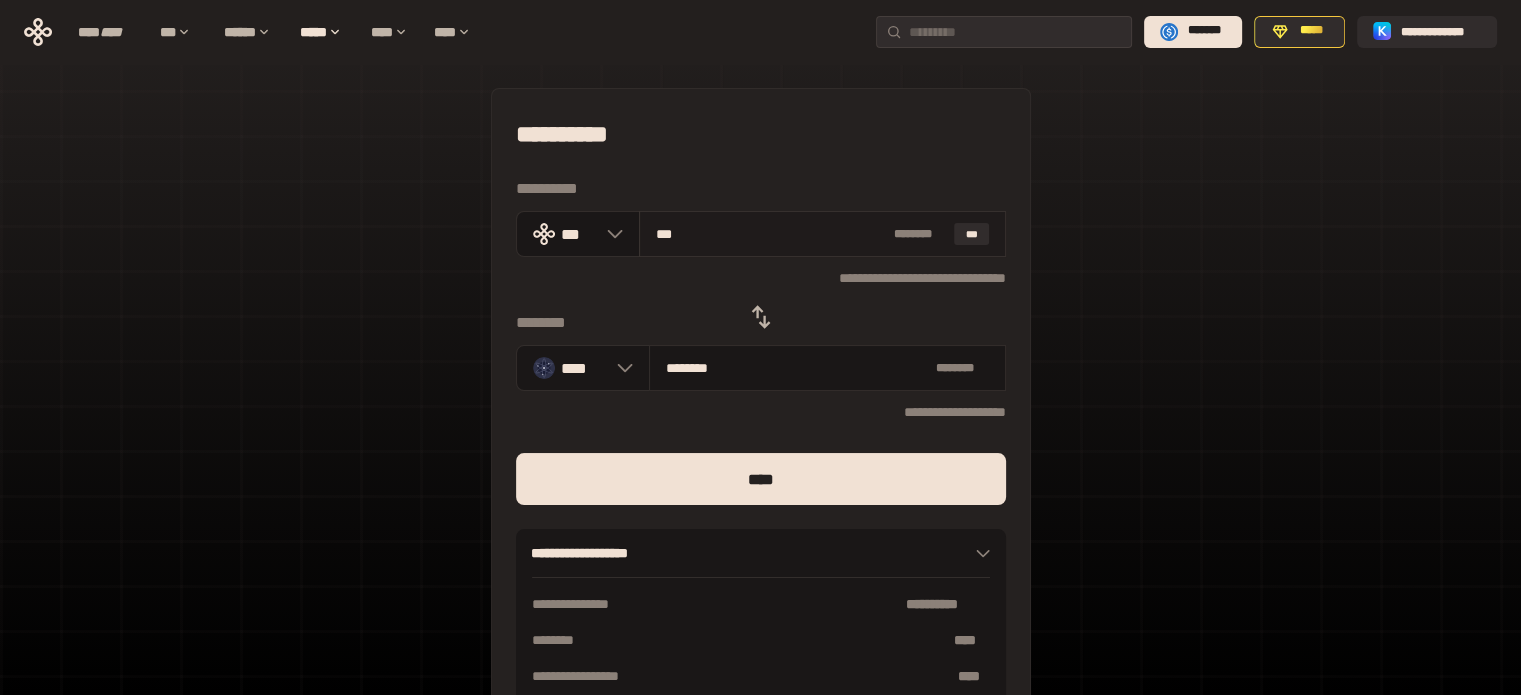 type on "*" 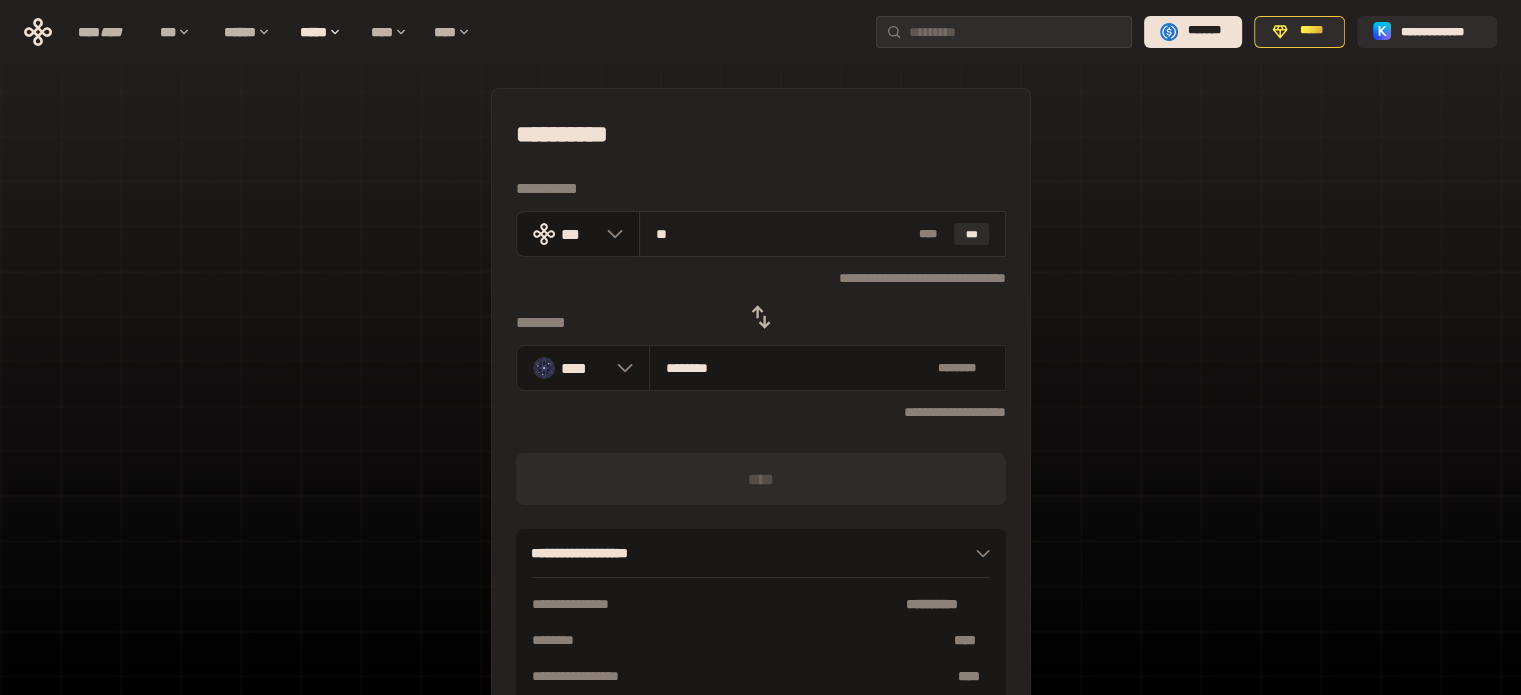 type on "***" 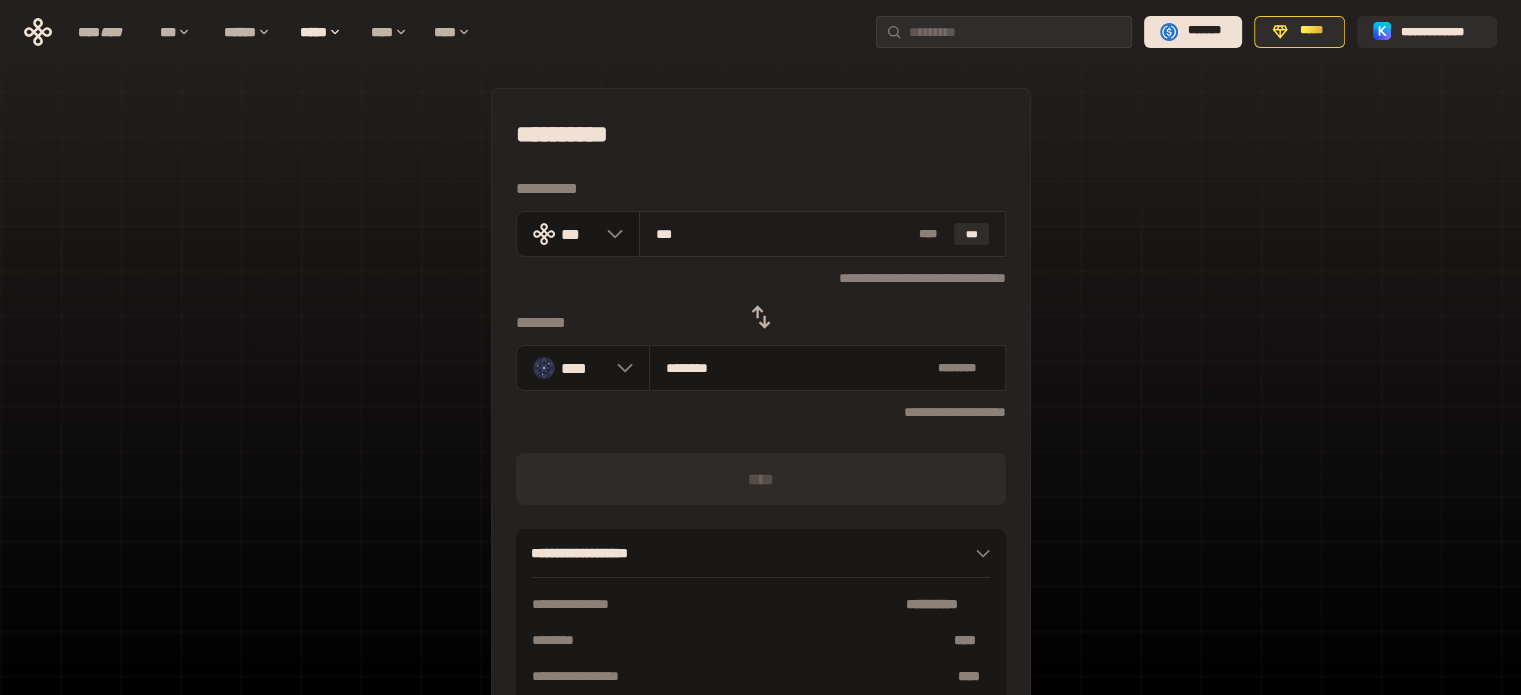 type on "********" 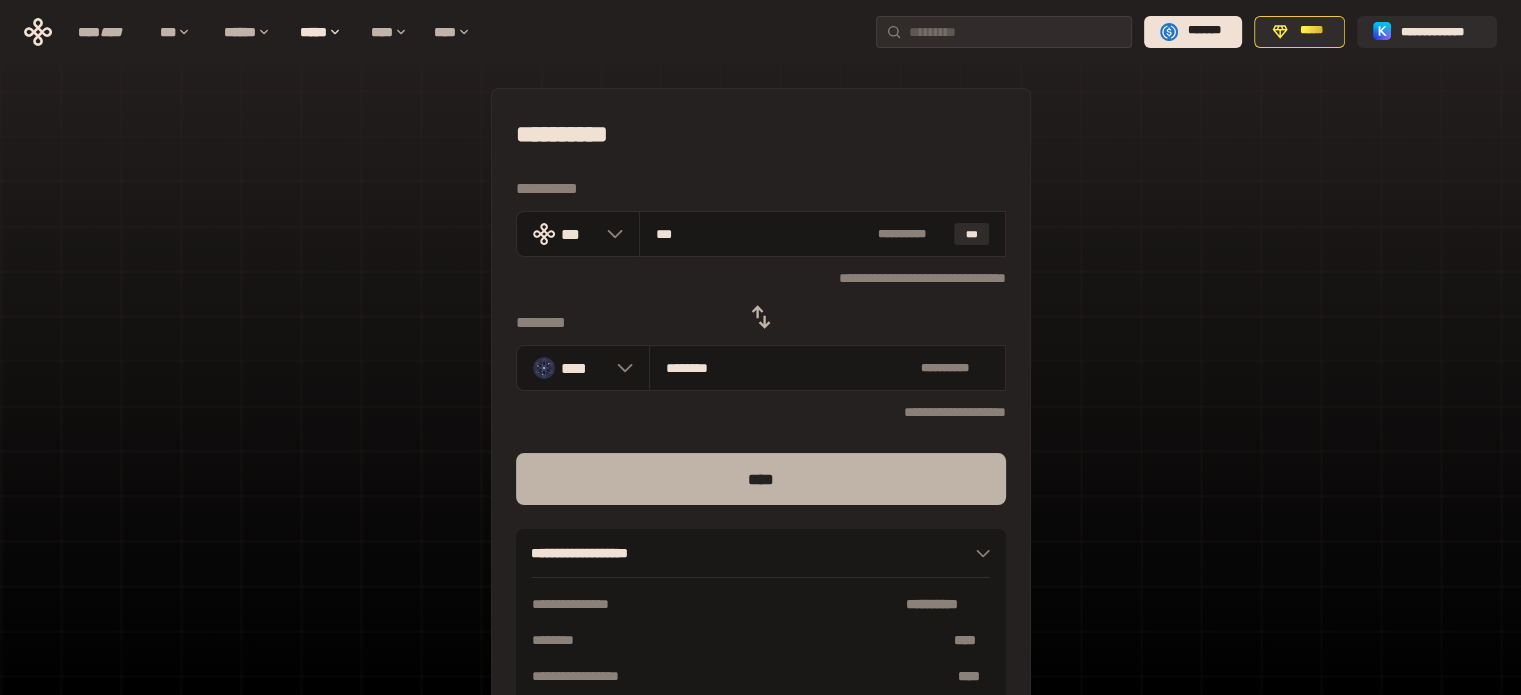 type on "***" 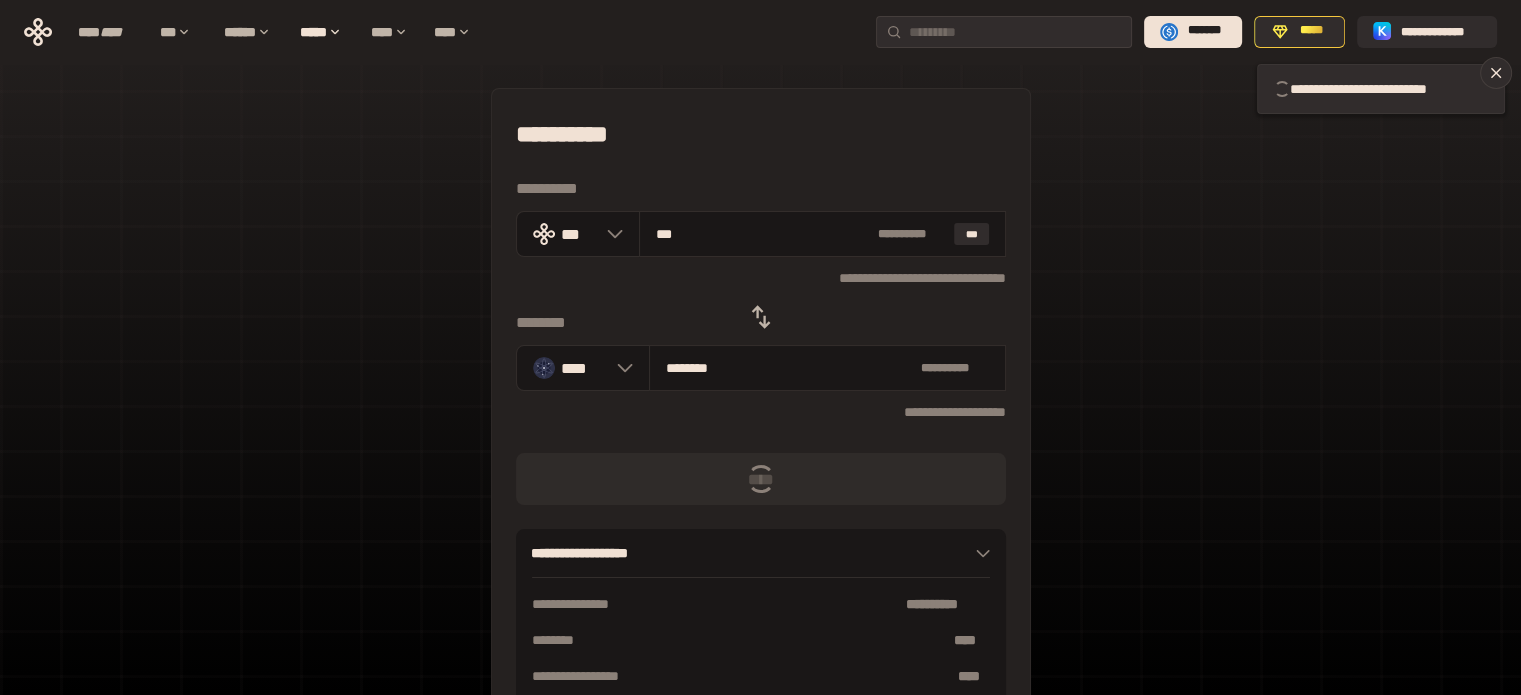 type 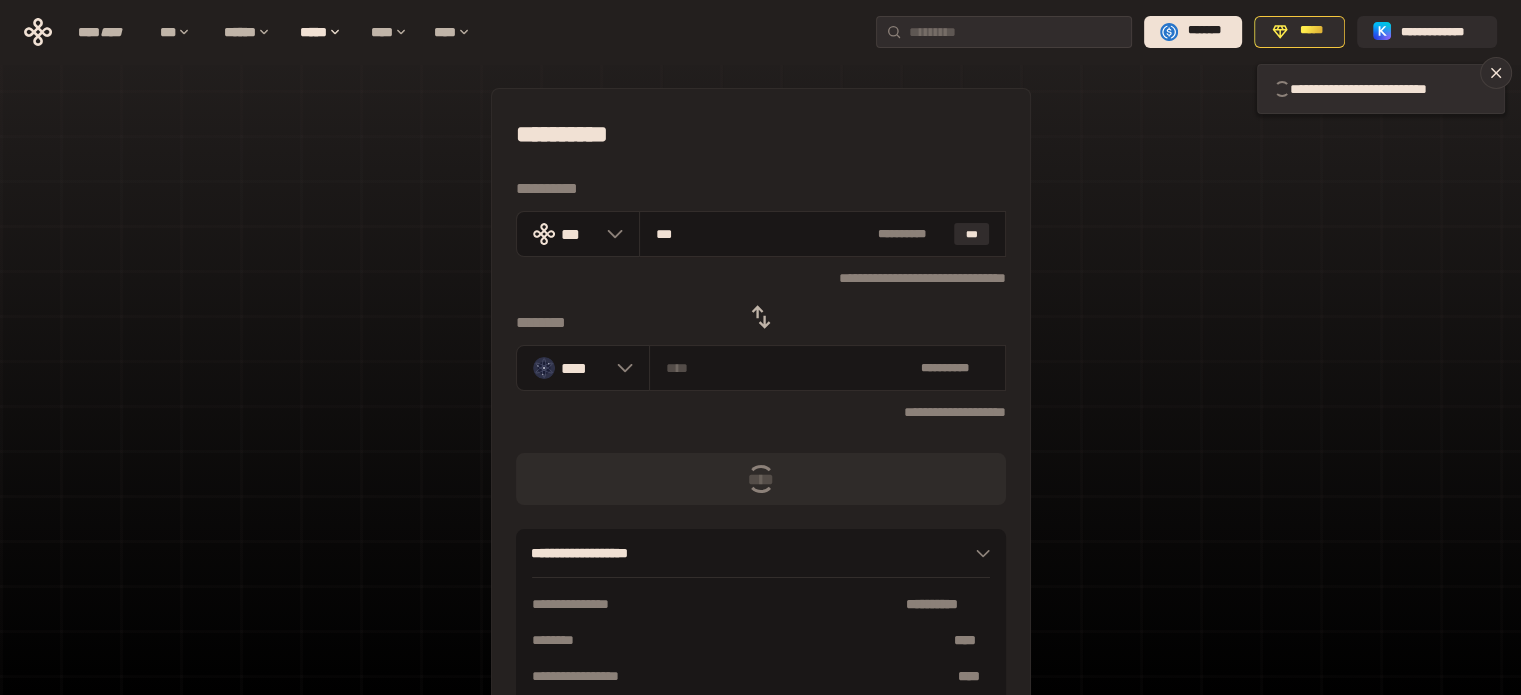 type 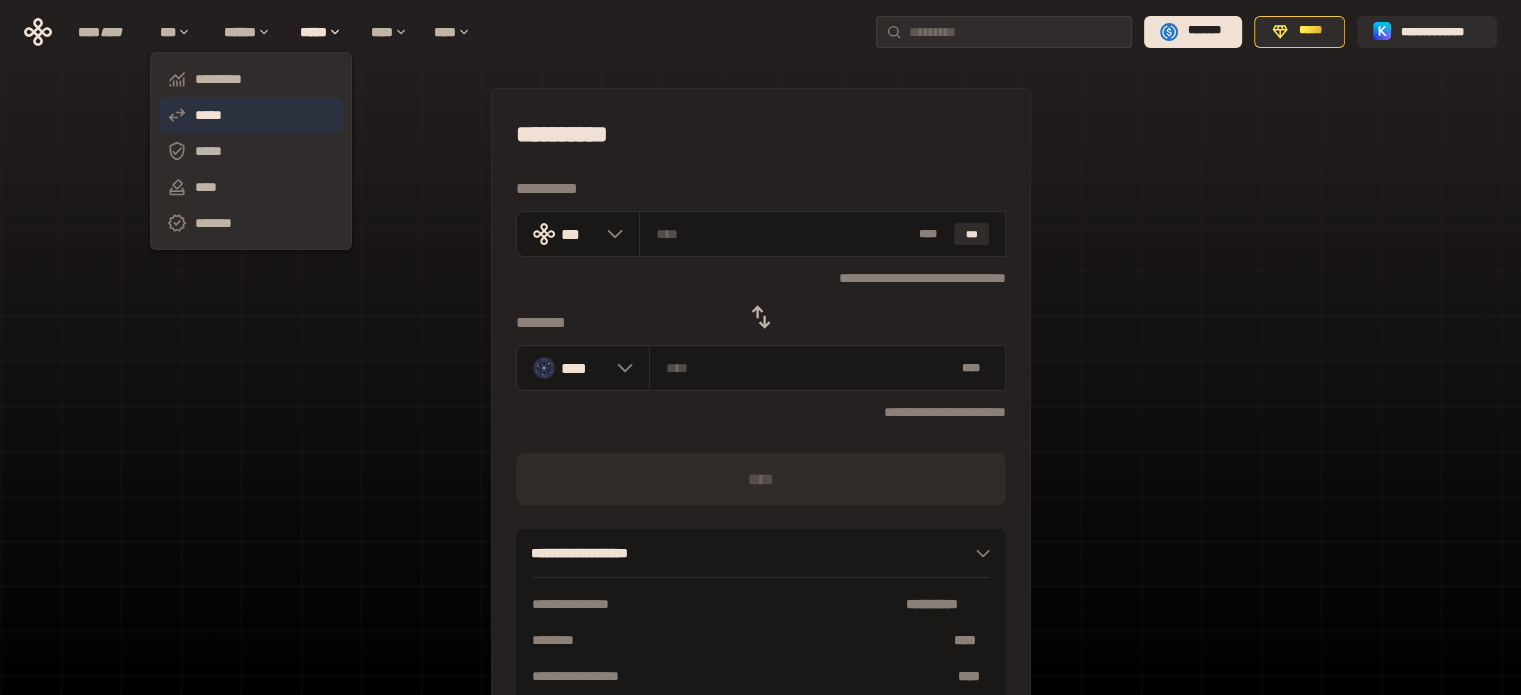 click on "*****" at bounding box center [251, 115] 